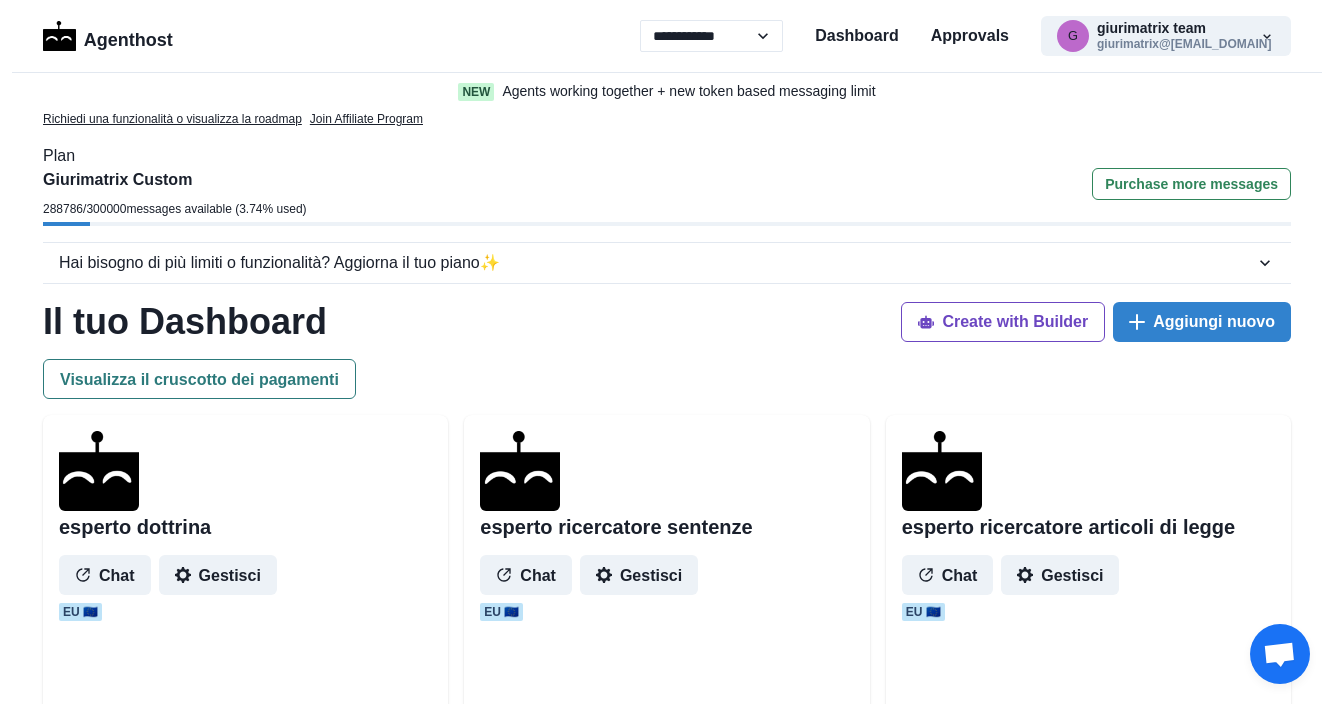 select on "**" 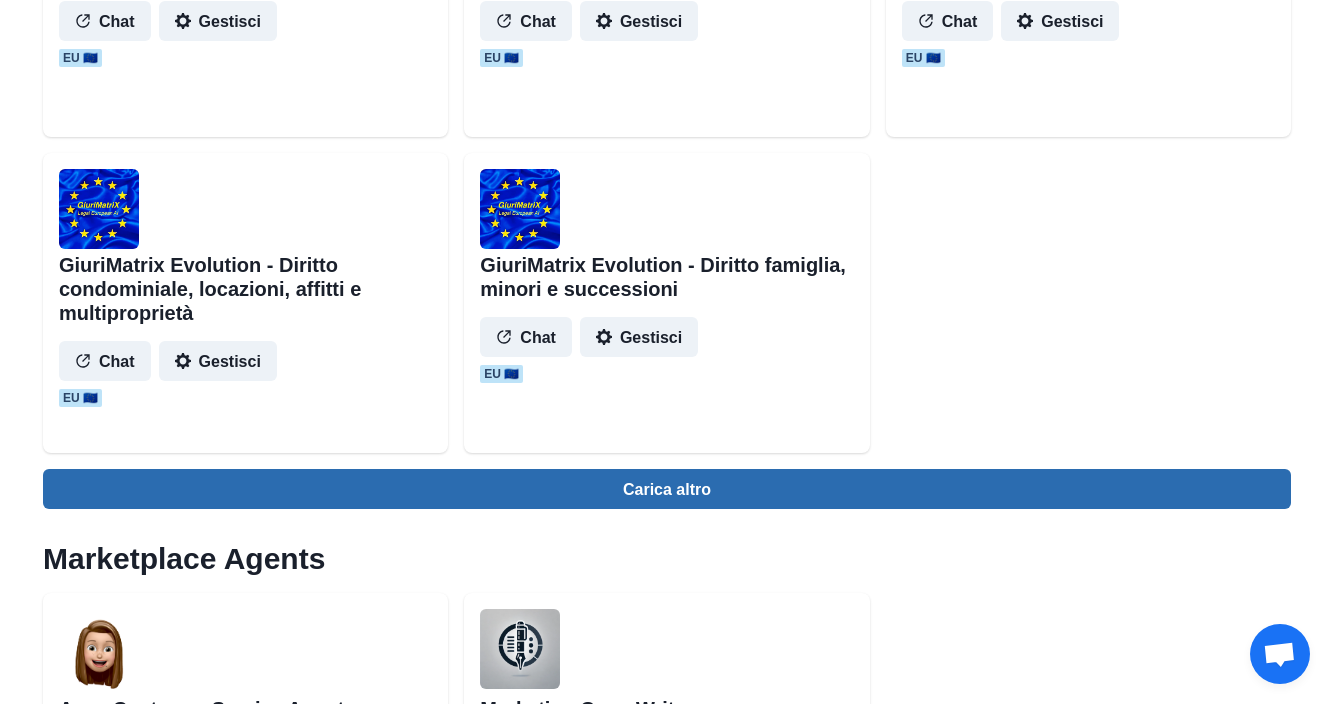 scroll, scrollTop: 2165, scrollLeft: 0, axis: vertical 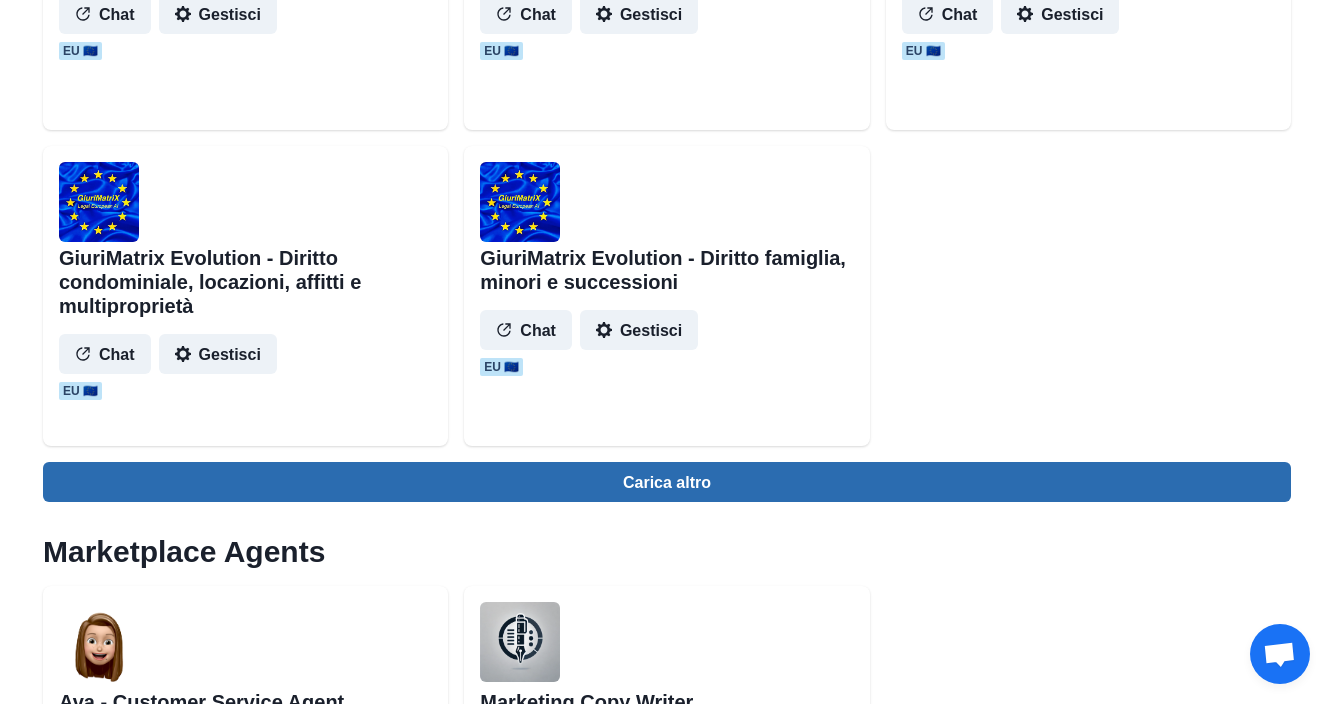 click on "Carica altro" at bounding box center [667, 482] 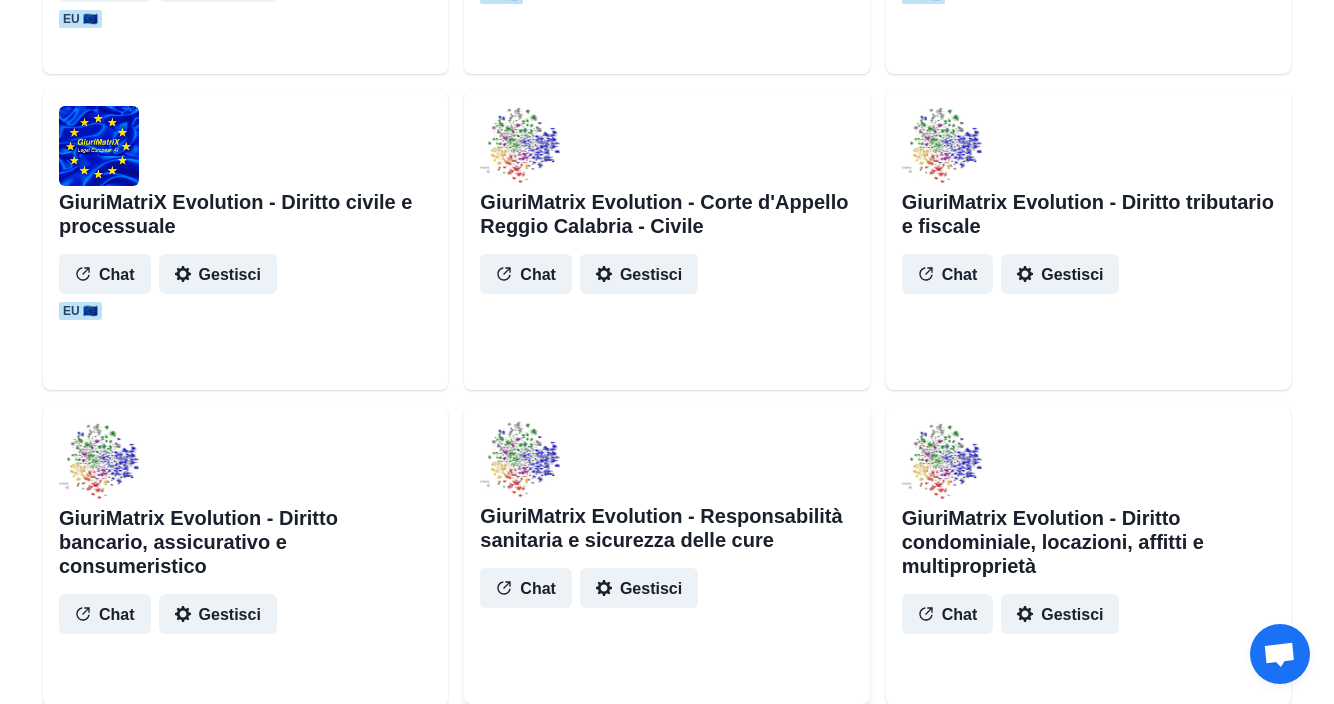 scroll, scrollTop: 2539, scrollLeft: 0, axis: vertical 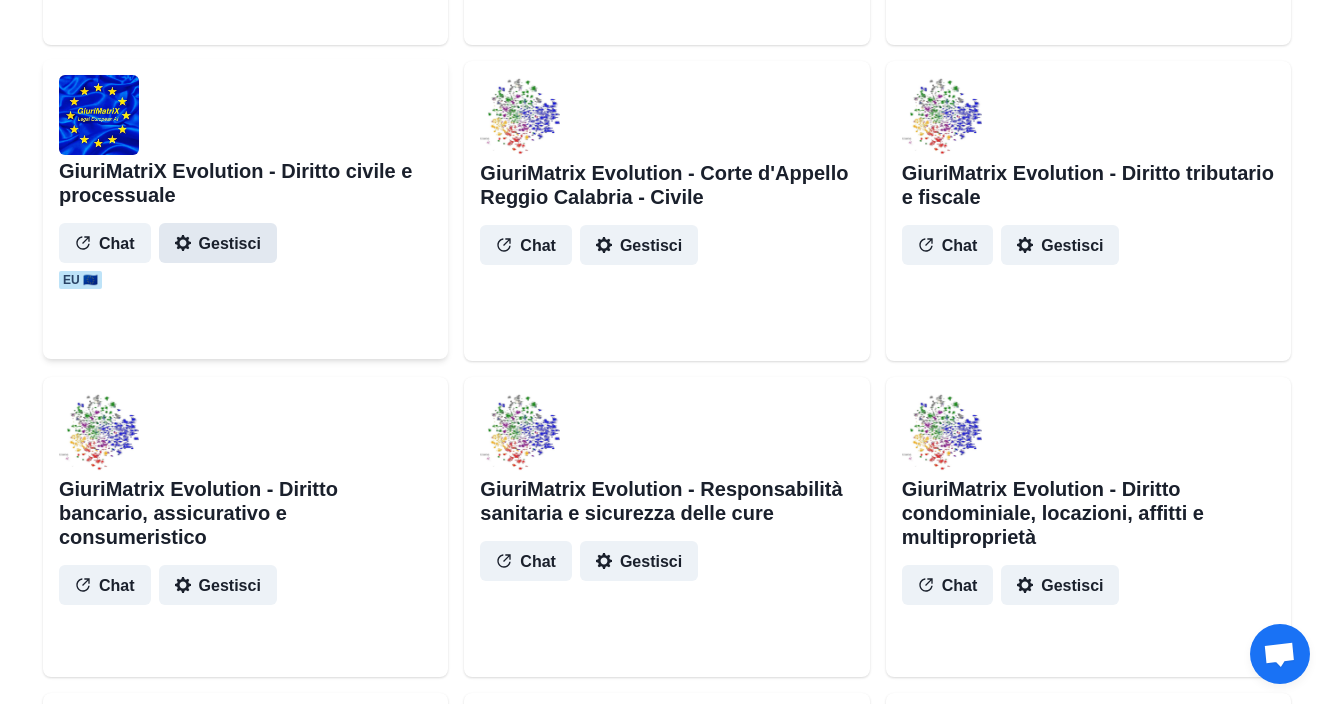 click on "Gestisci" at bounding box center [218, 243] 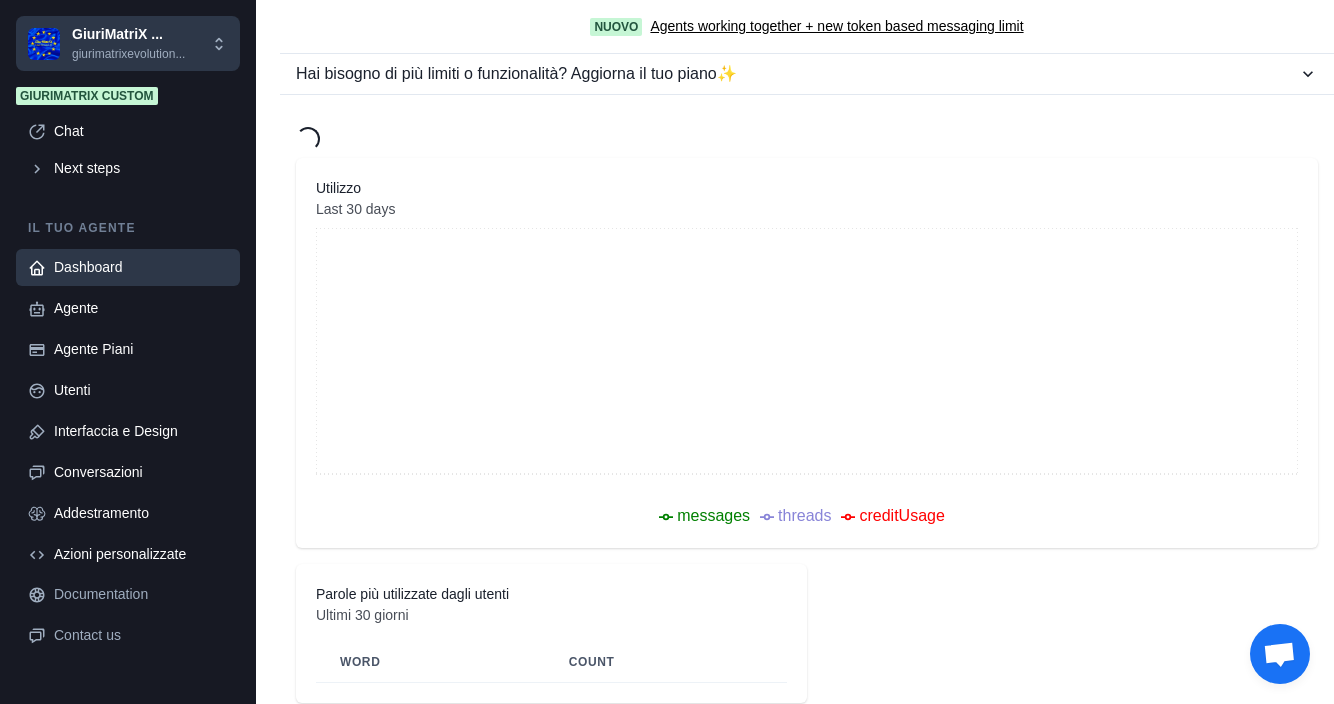 scroll, scrollTop: 0, scrollLeft: 0, axis: both 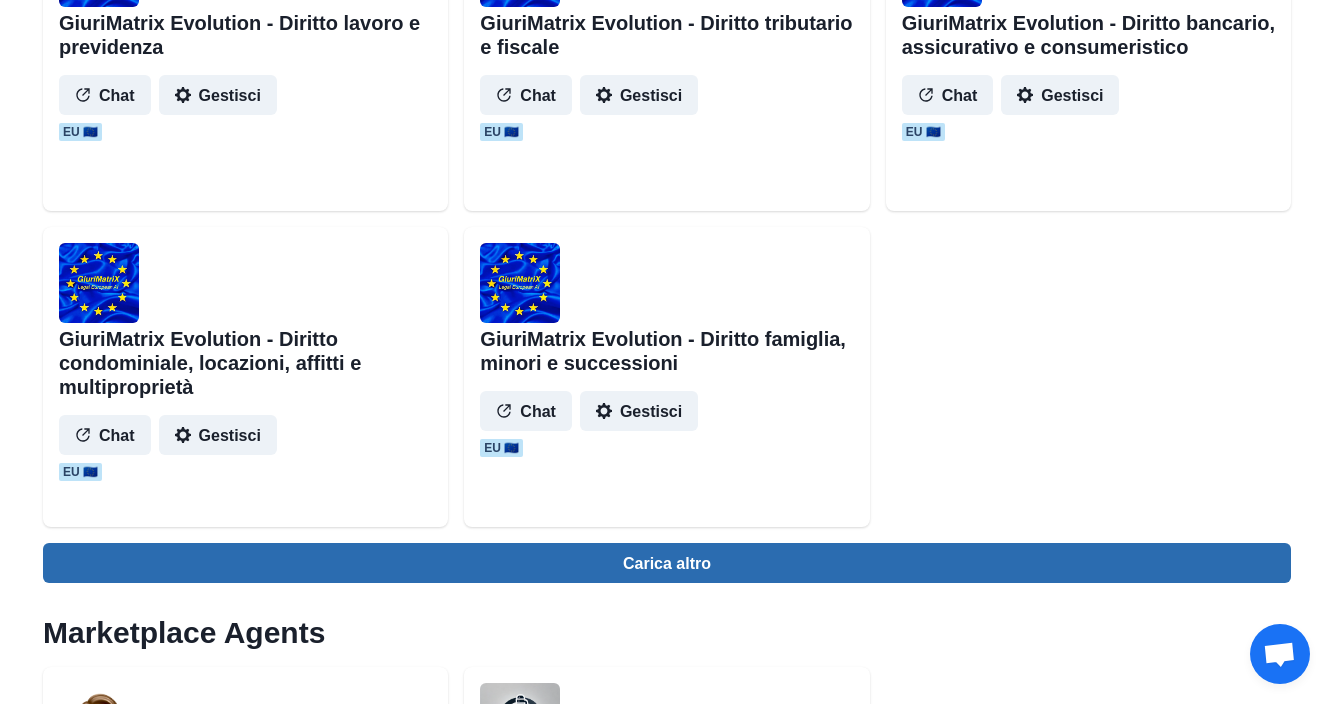 click on "Carica altro" at bounding box center [667, 563] 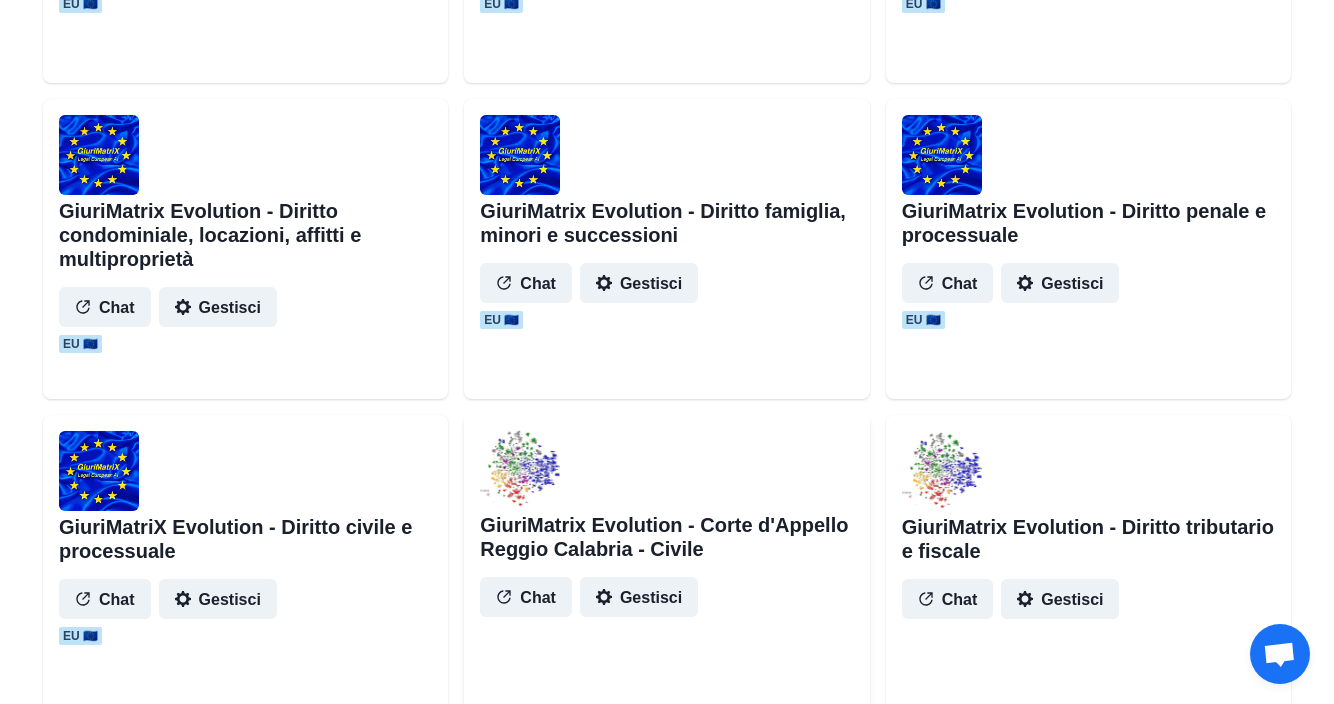 scroll, scrollTop: 2271, scrollLeft: 0, axis: vertical 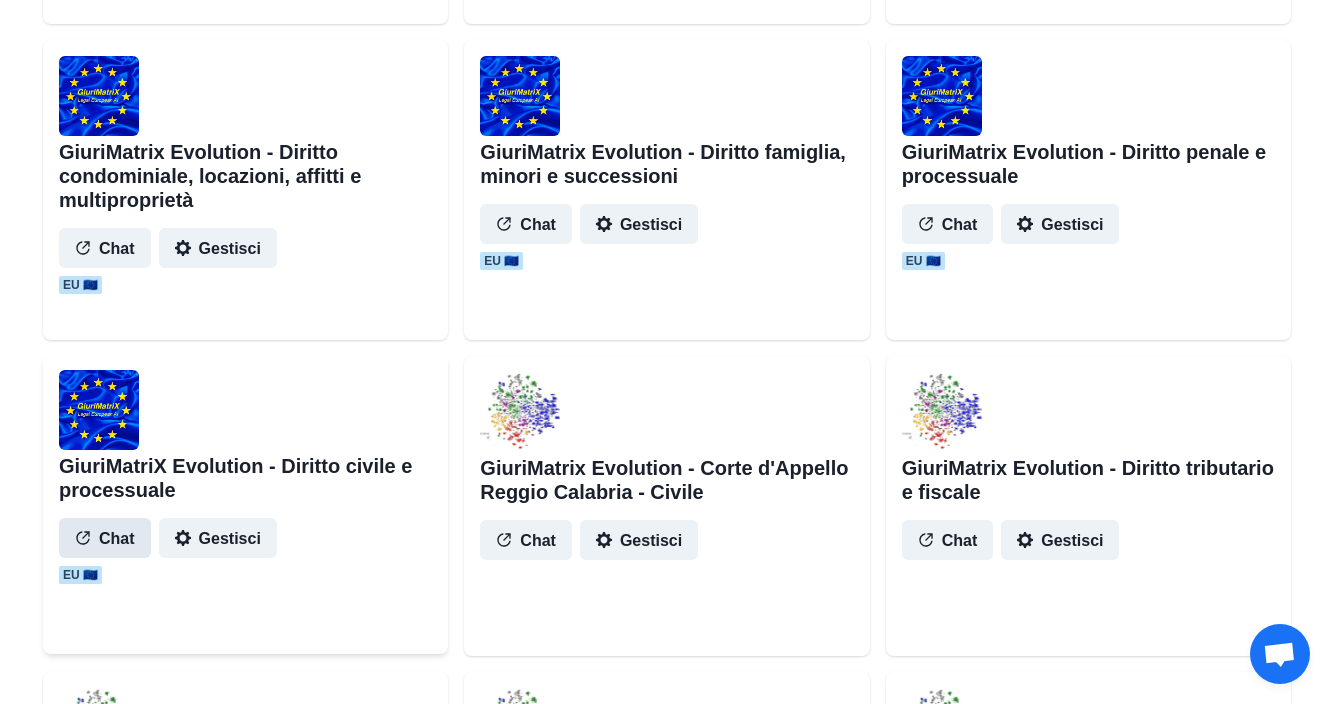 click on "Chat" at bounding box center (105, 538) 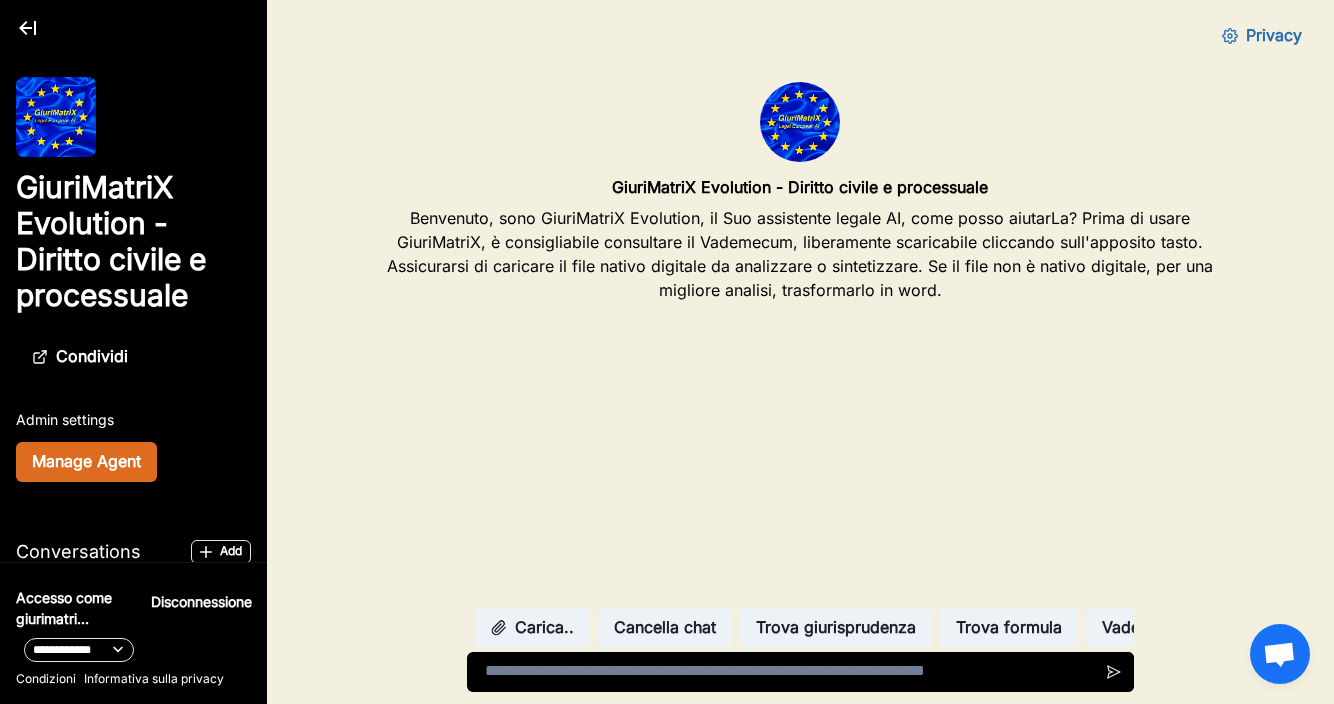 scroll, scrollTop: 0, scrollLeft: 0, axis: both 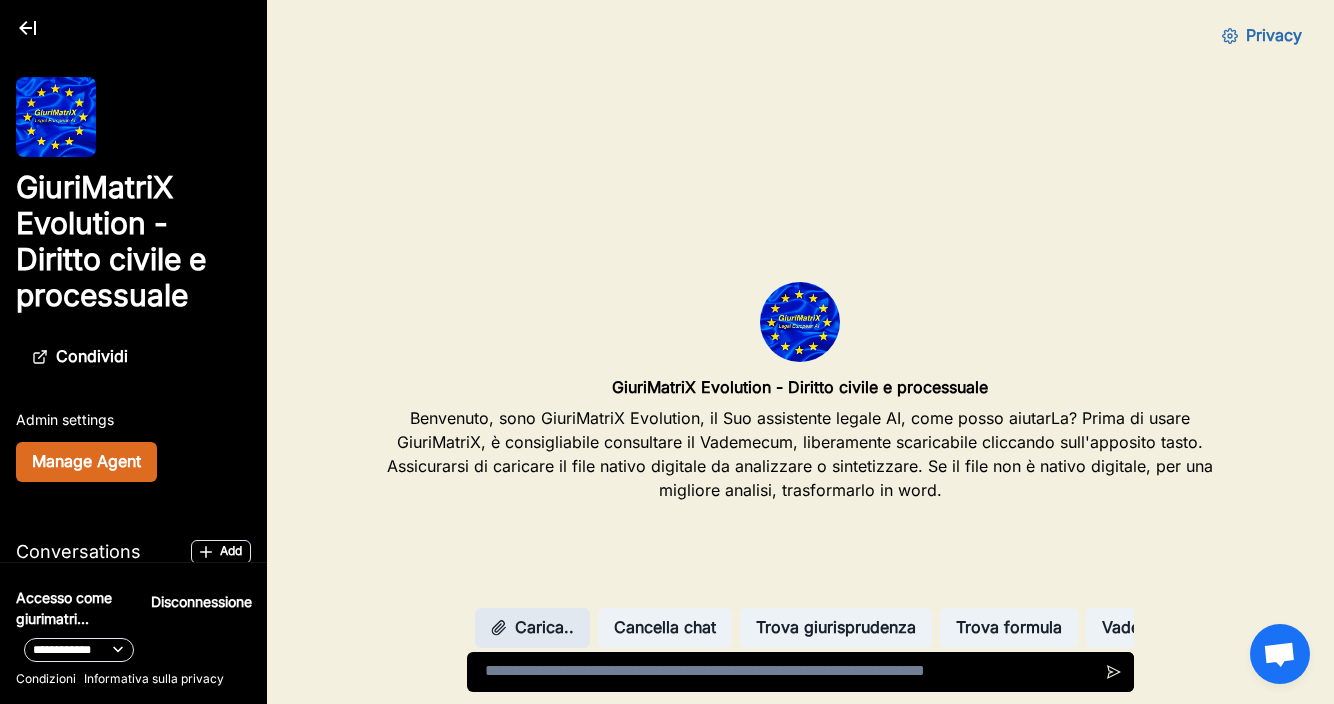 click on "Carica.." at bounding box center [532, 628] 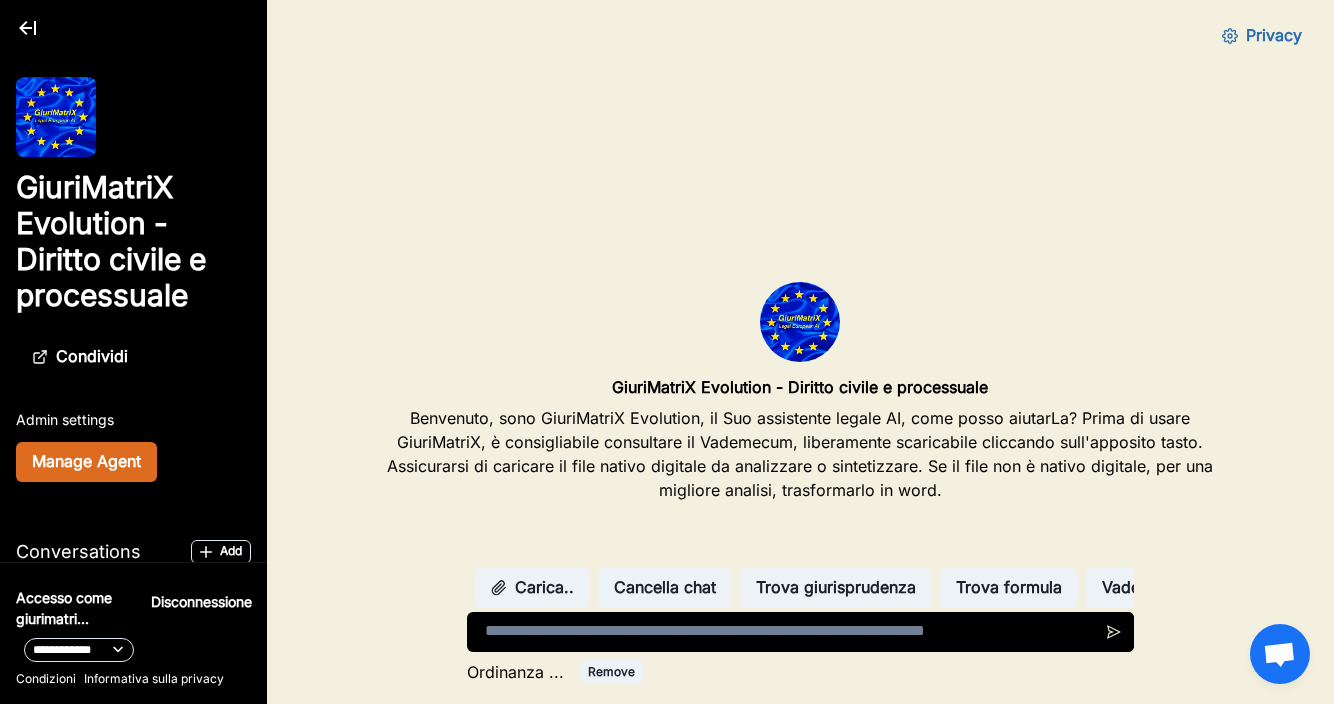 click at bounding box center (800, 632) 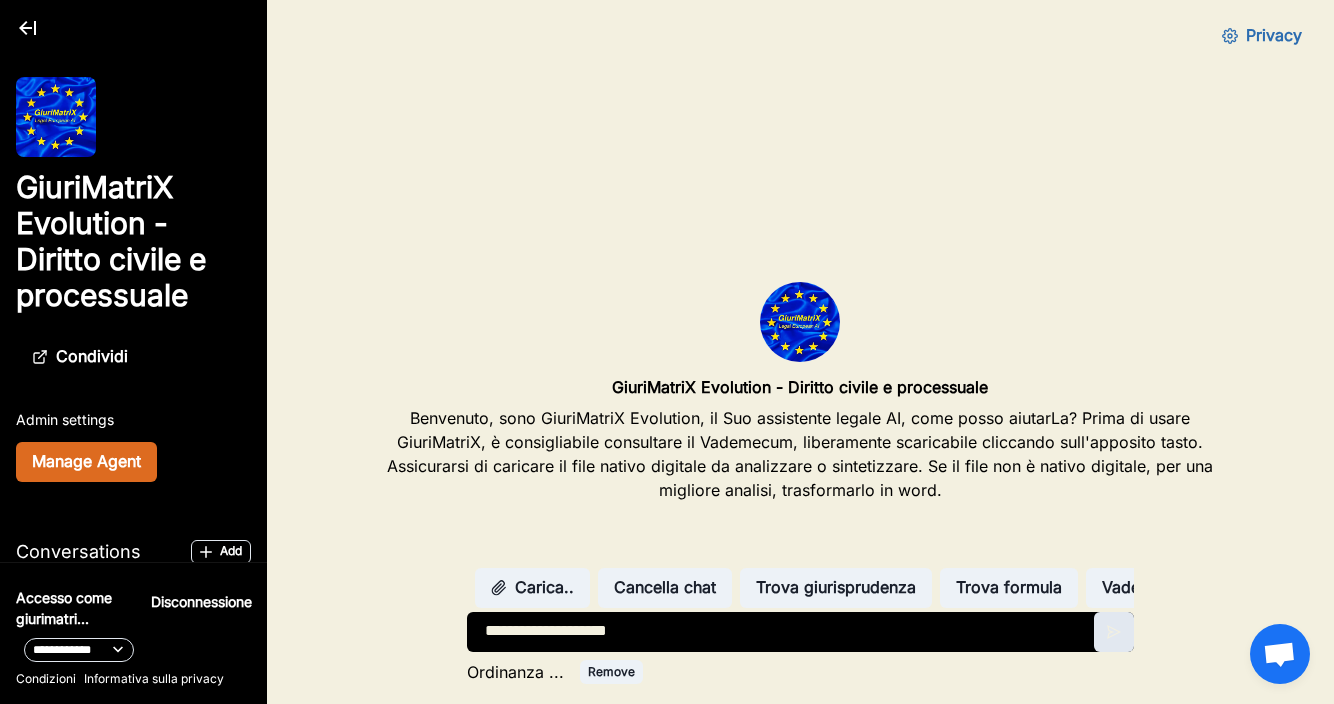 type on "**********" 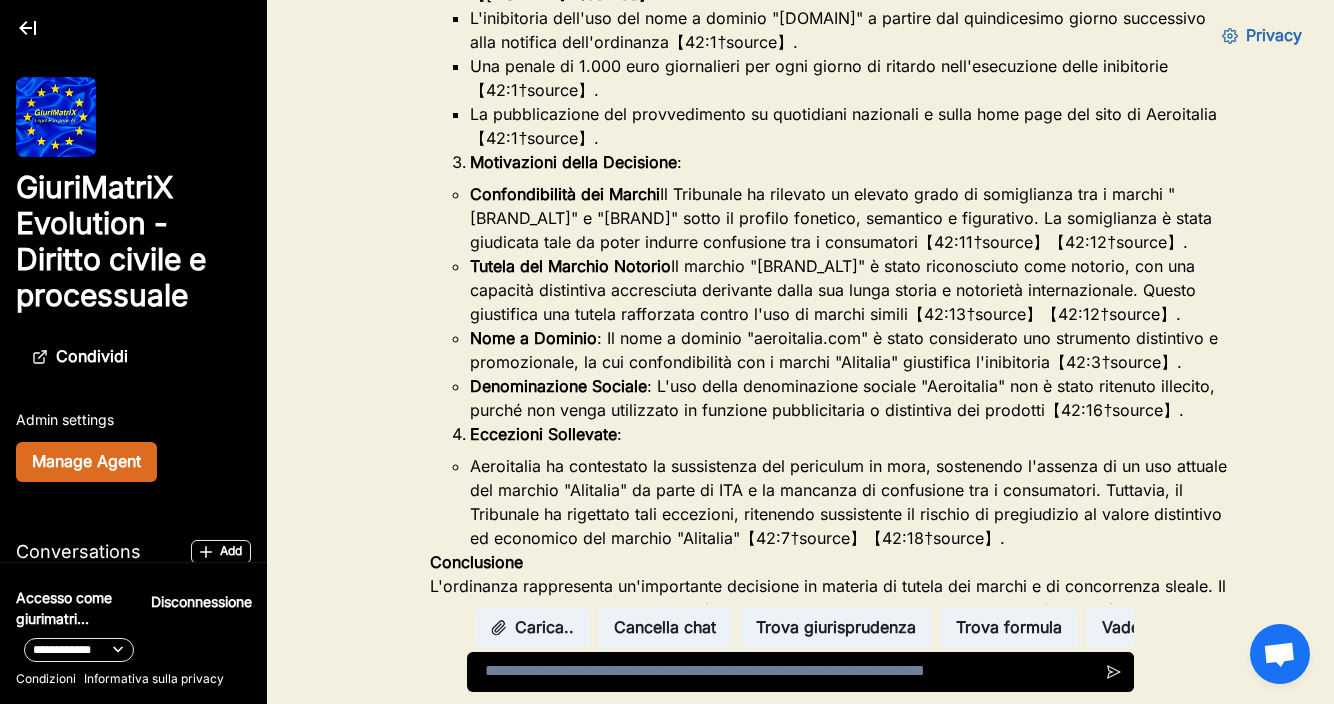 scroll, scrollTop: 1112, scrollLeft: 0, axis: vertical 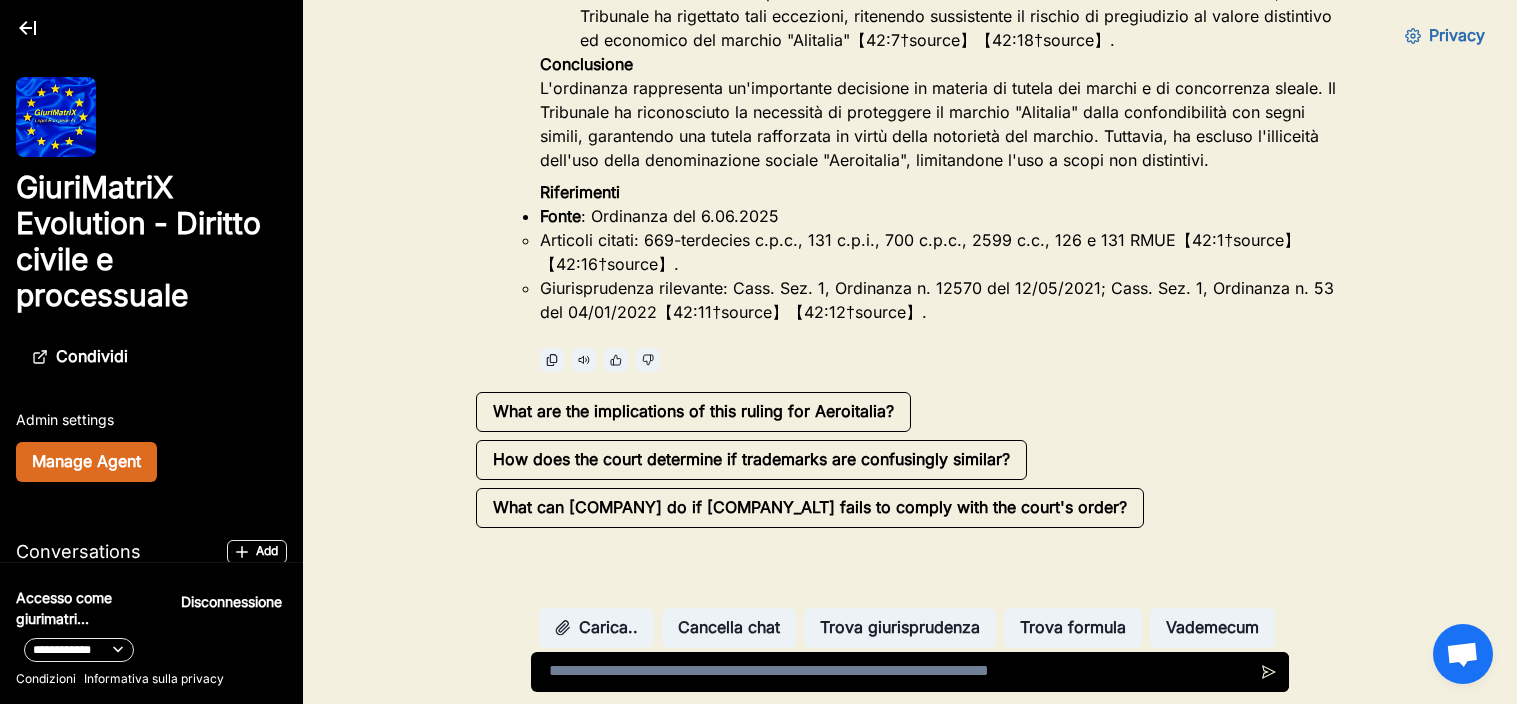 click at bounding box center [910, 672] 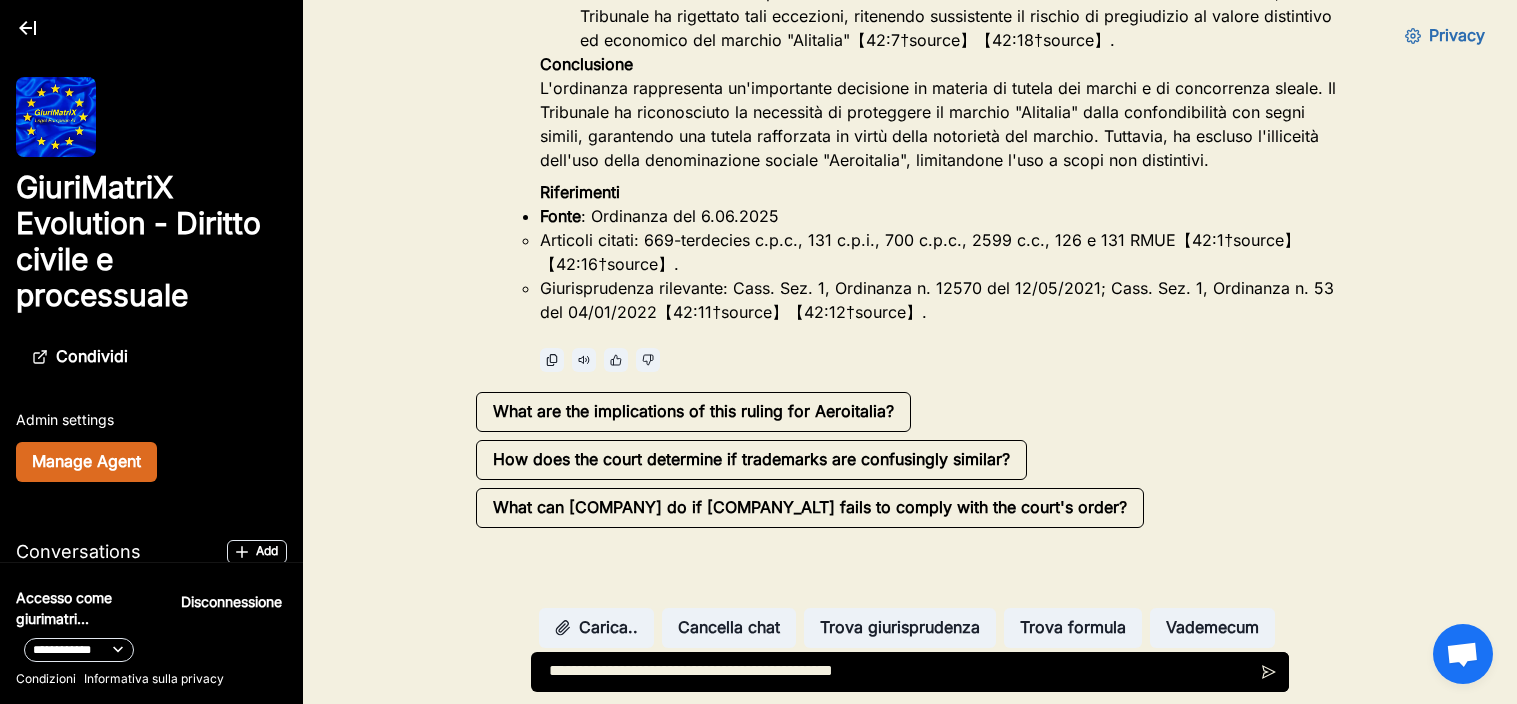type on "**********" 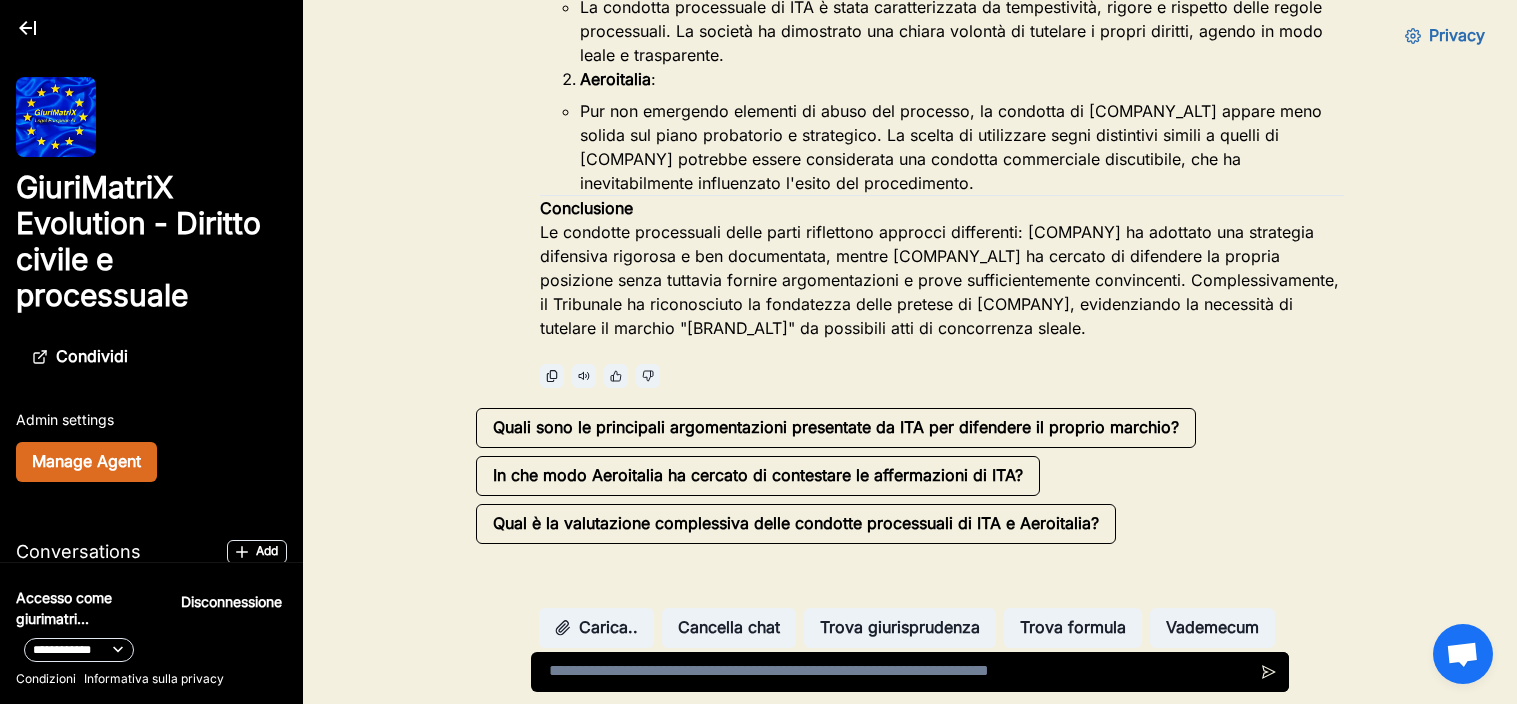 scroll, scrollTop: 2708, scrollLeft: 0, axis: vertical 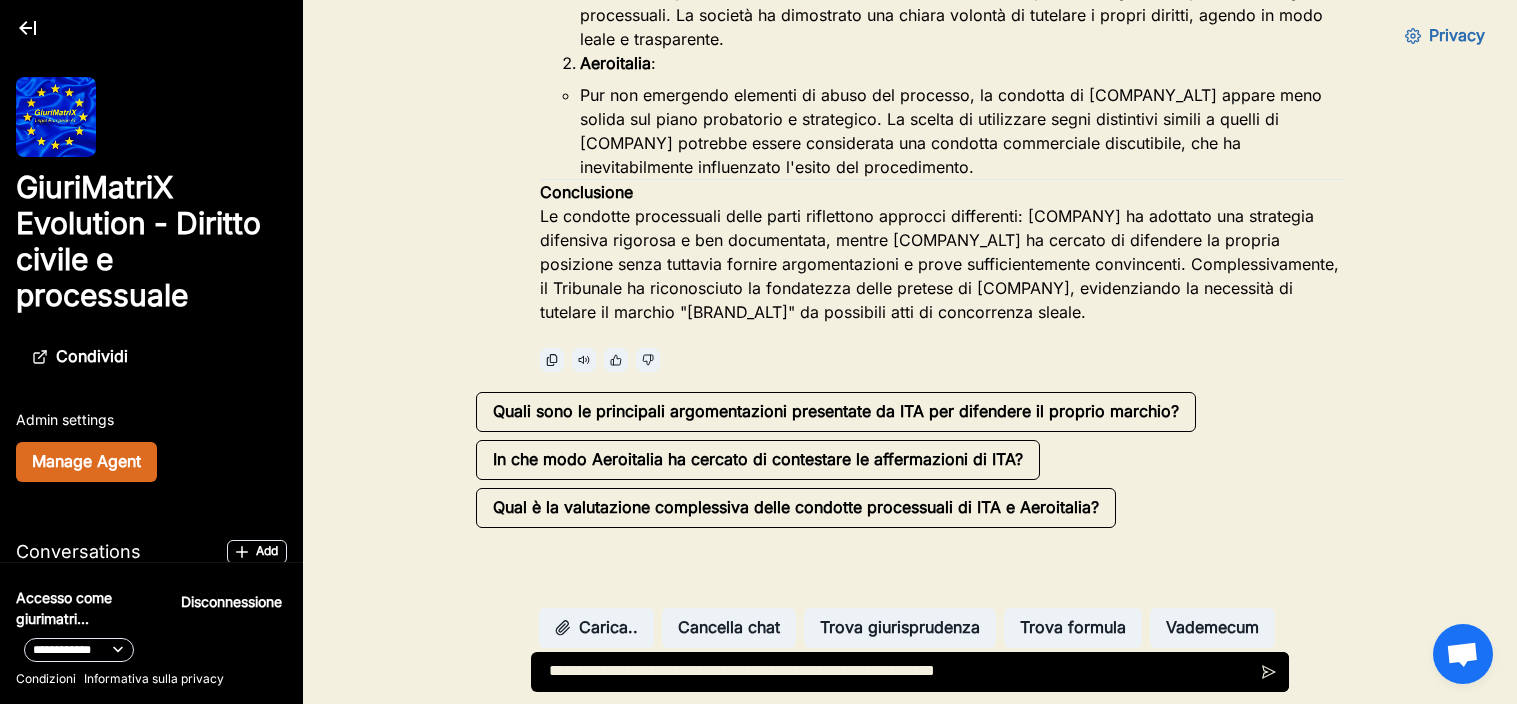 click on "**********" at bounding box center [910, 672] 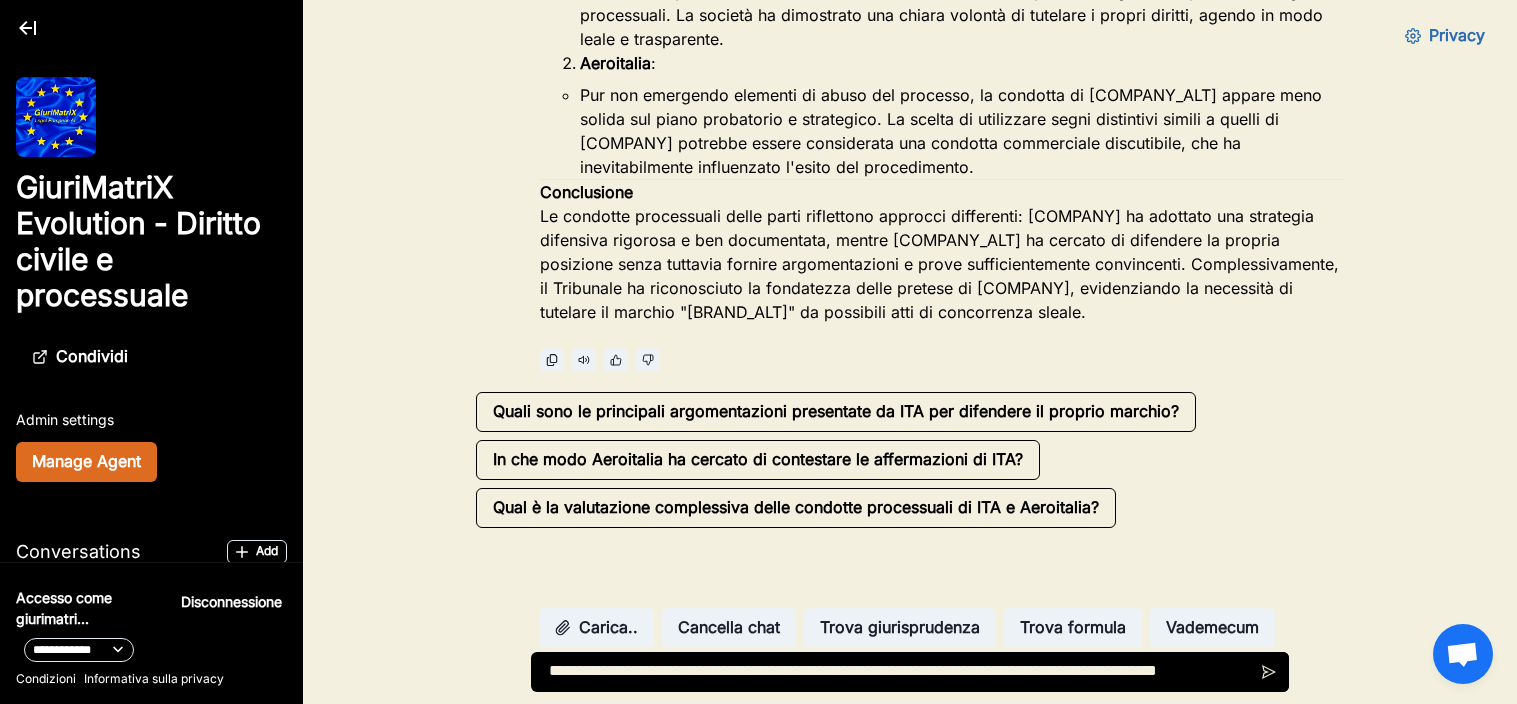 click on "**********" at bounding box center [910, 672] 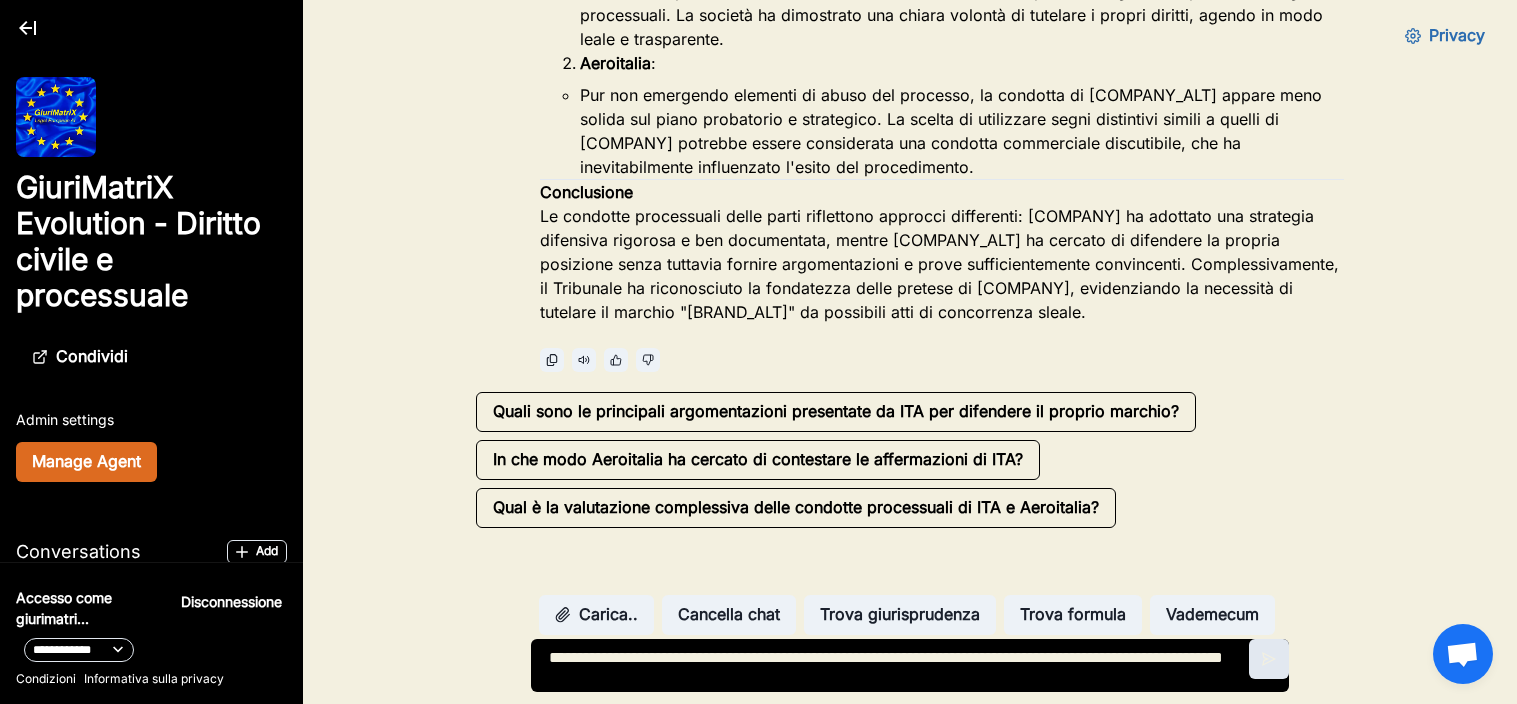 type on "**********" 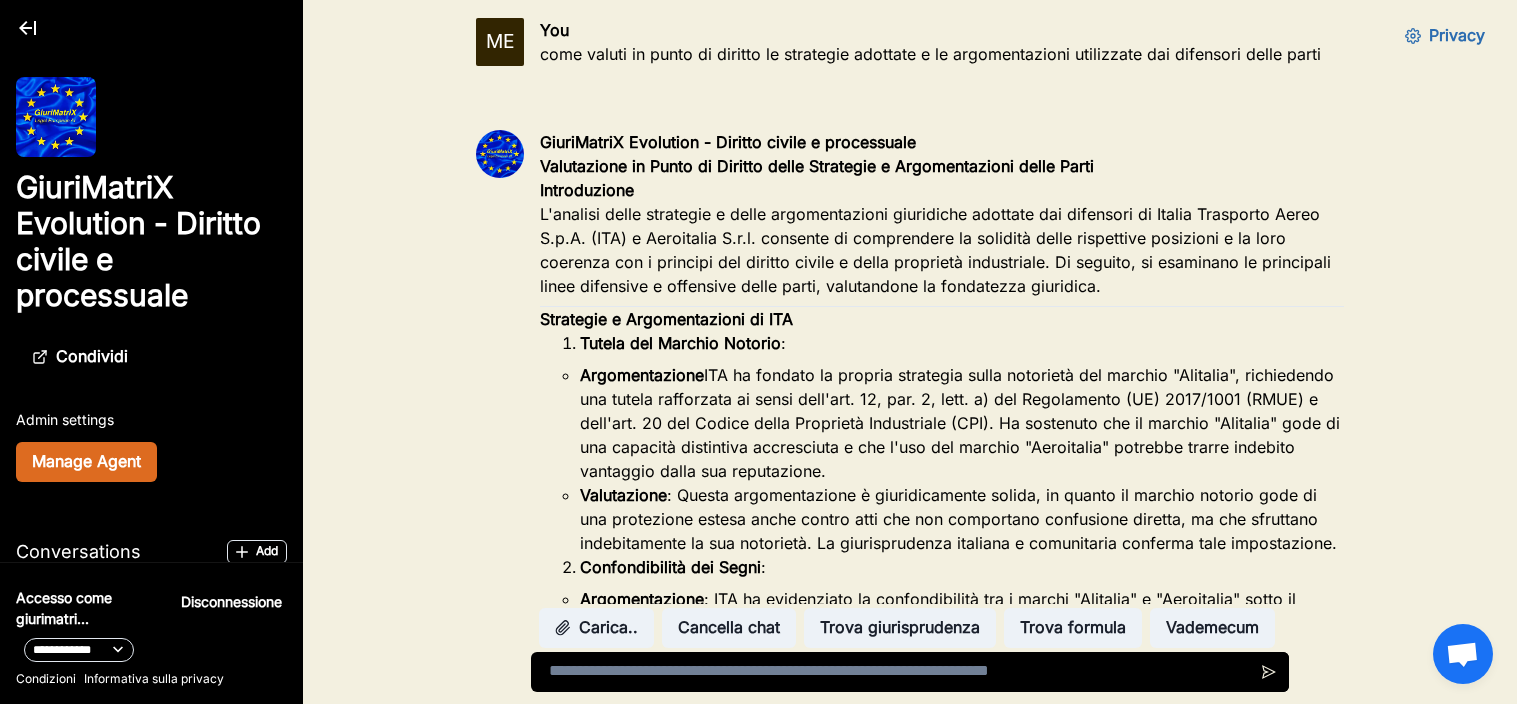 scroll, scrollTop: 3127, scrollLeft: 0, axis: vertical 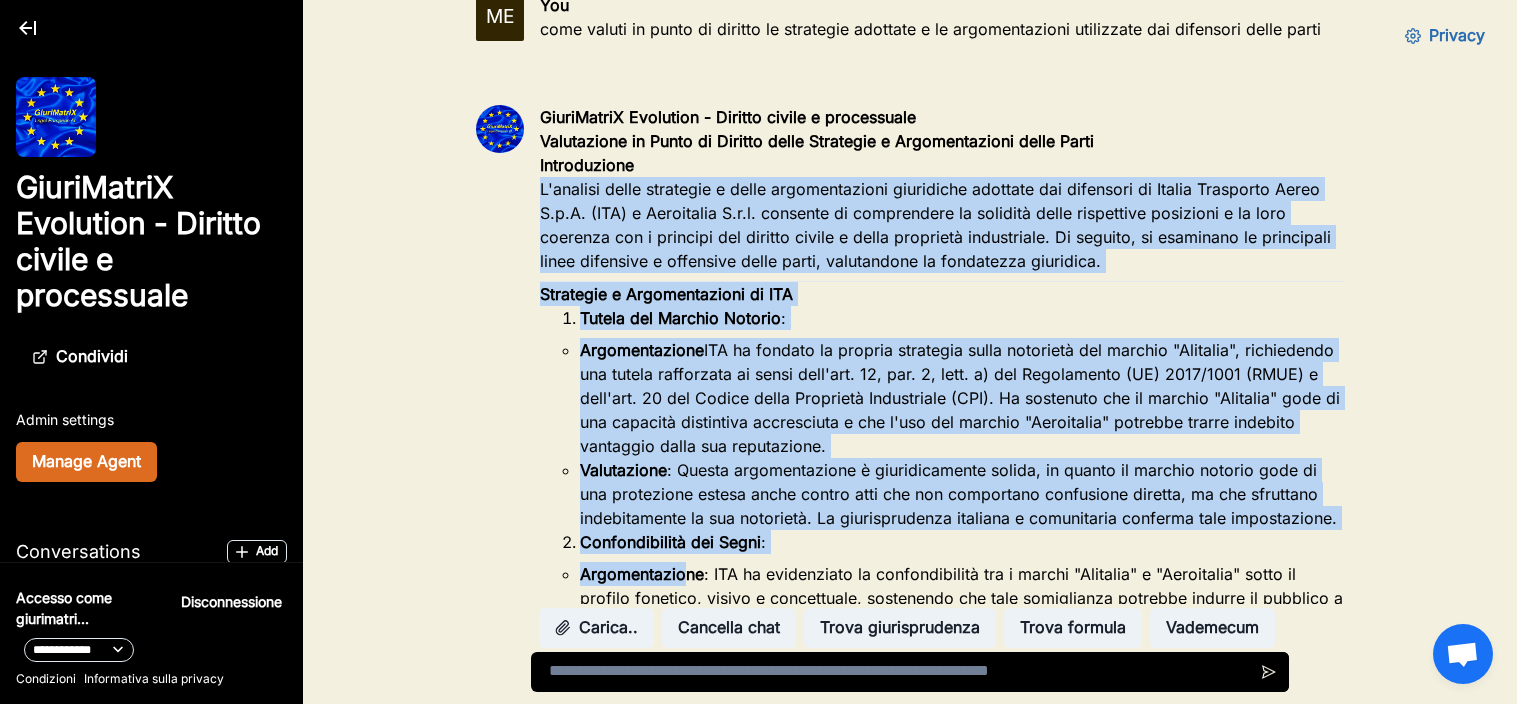 drag, startPoint x: 541, startPoint y: 165, endPoint x: 681, endPoint y: 452, distance: 319.32587 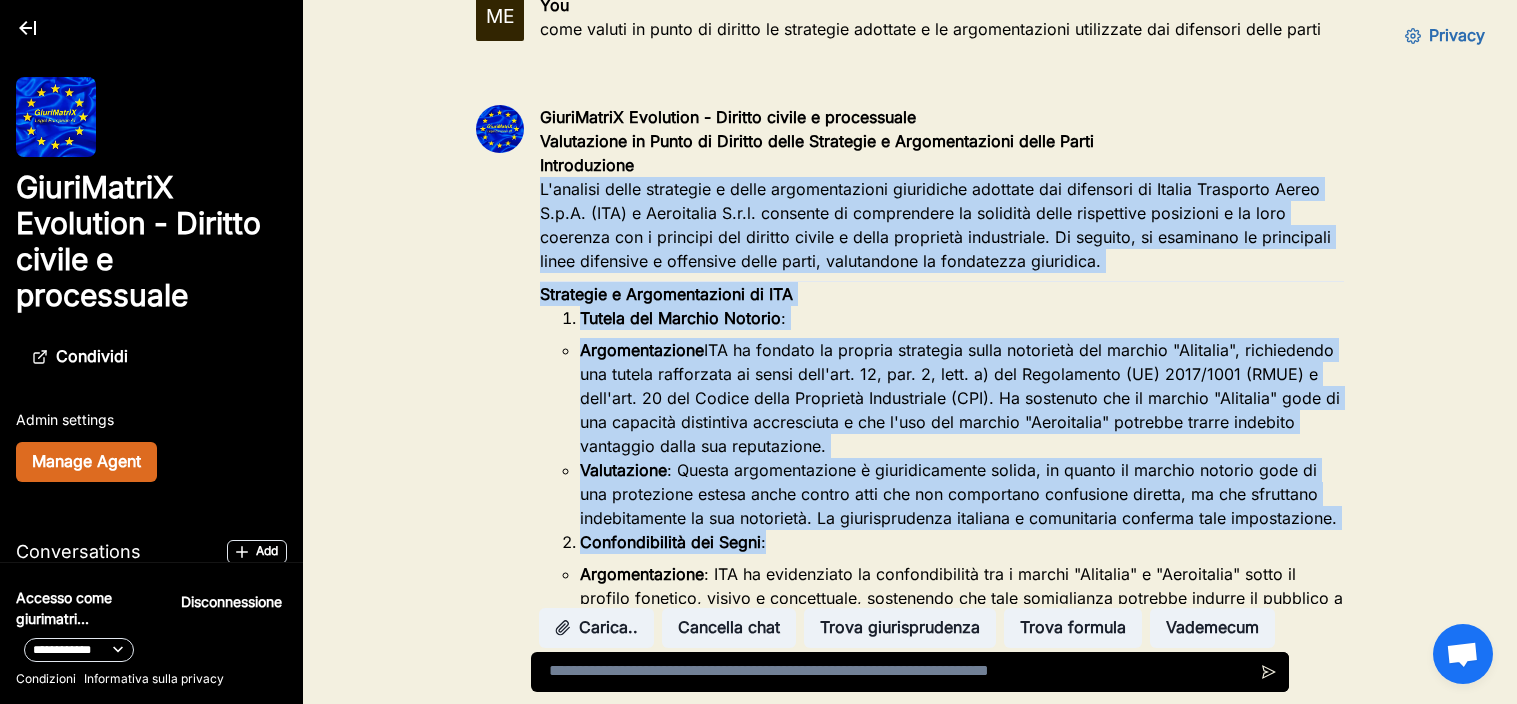 click on "Argomentazione : ITA ha fondato la propria strategia sulla notorietà del marchio "Alitalia", richiedendo una tutela rafforzata ai sensi dell'art. 12, par. 2, lett. a) del Regolamento (UE) 2017/1001 (RMUE) e dell'art. 20 del Codice della Proprietà Industriale (CPI). Ha sostenuto che il marchio "Alitalia" gode di una capacità distintiva accresciuta e che l'uso del marchio "Aeroitalia" potrebbe trarre indebito vantaggio dalla sua reputazione." at bounding box center (962, 398) 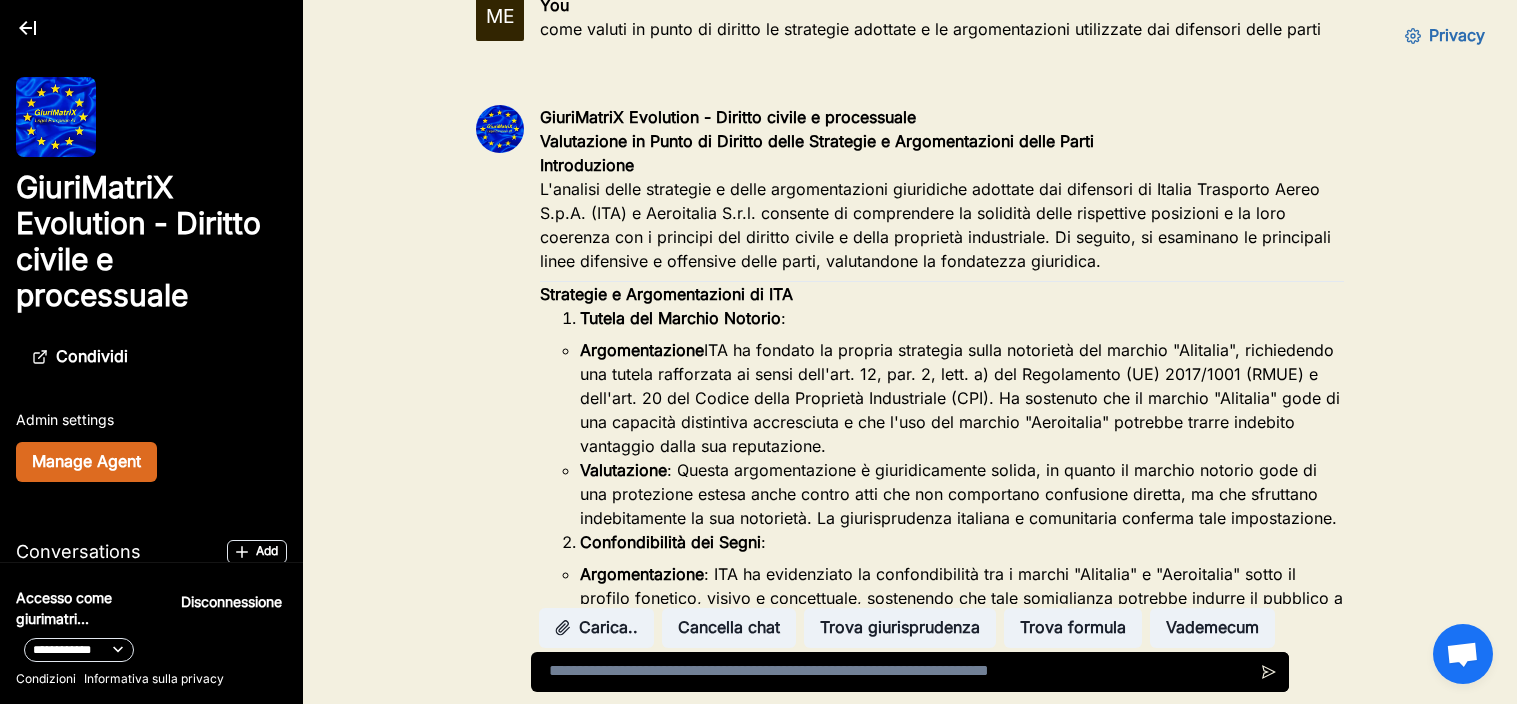 scroll, scrollTop: 3236, scrollLeft: 0, axis: vertical 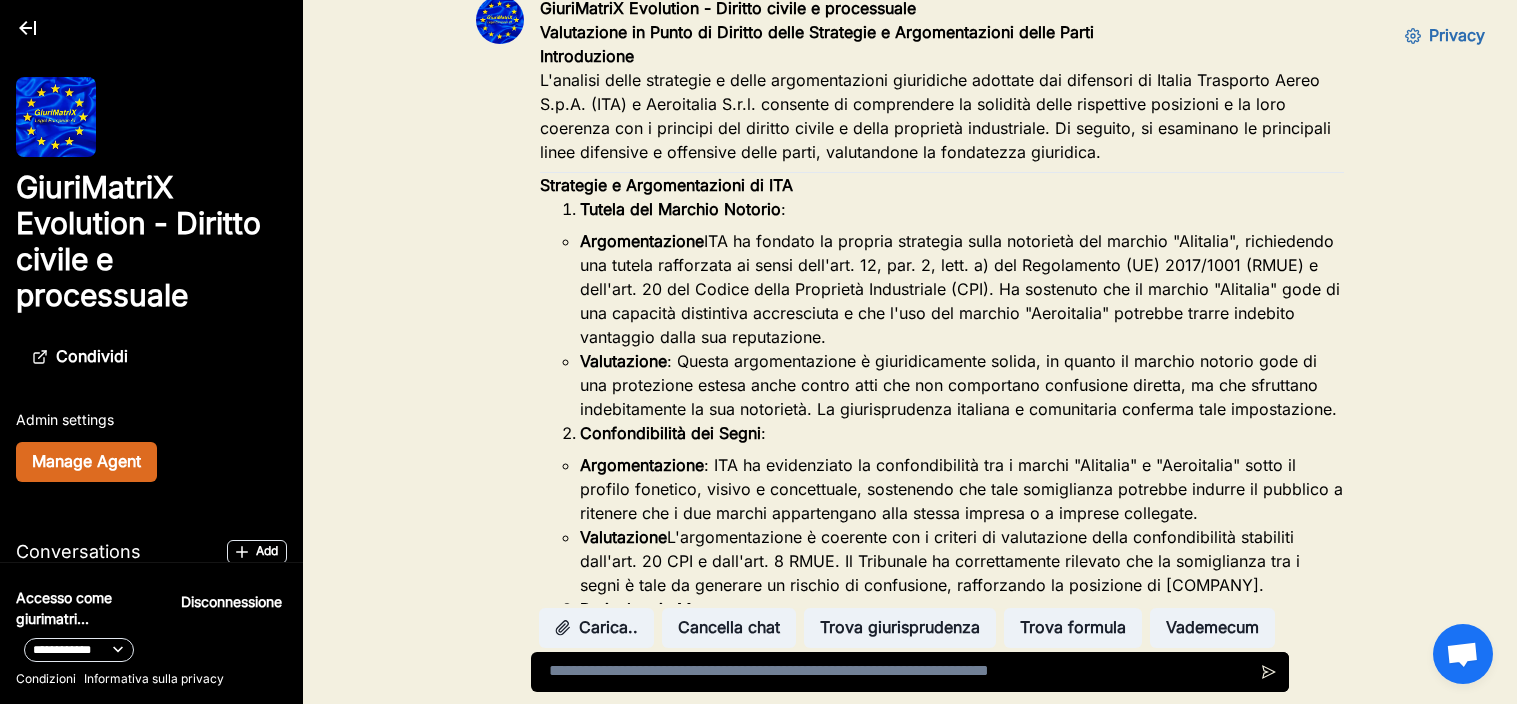 click at bounding box center [910, 672] 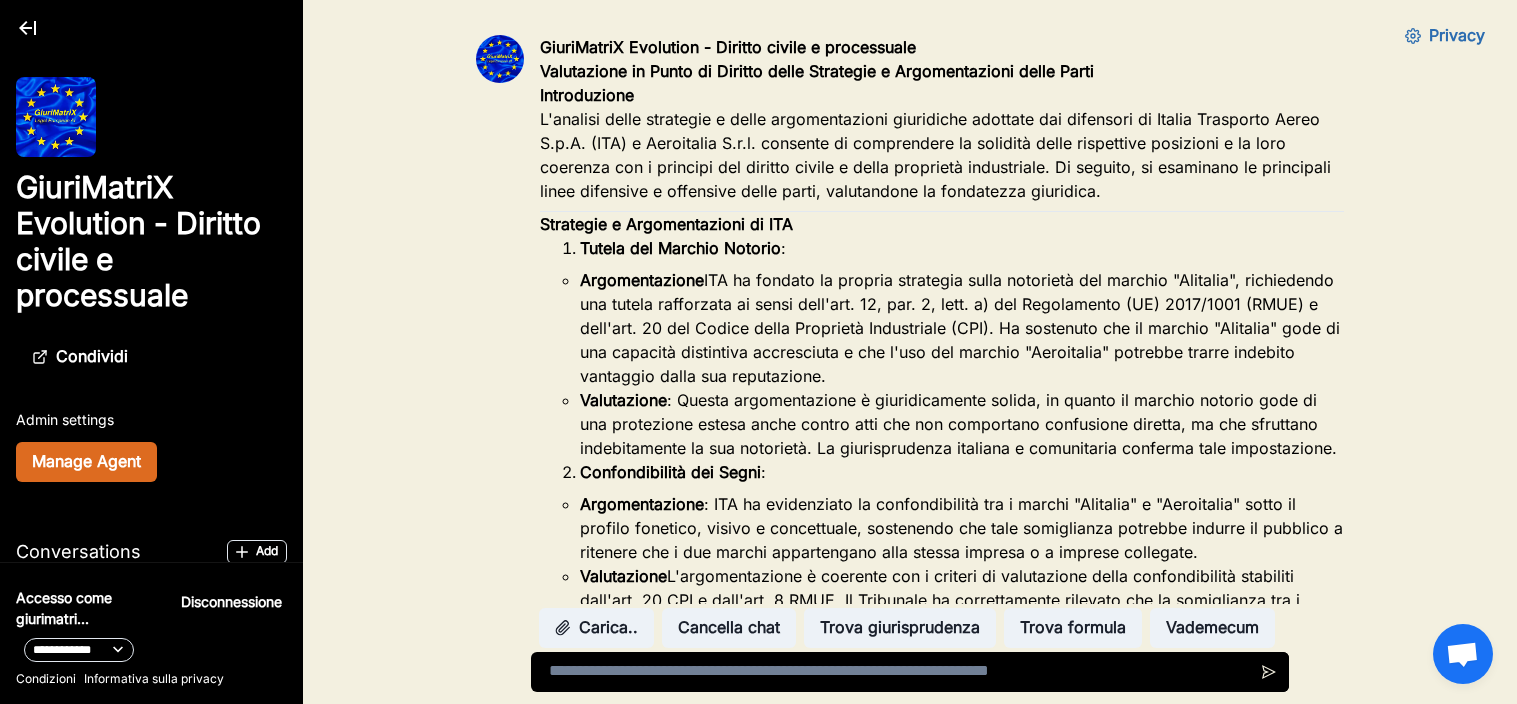 scroll, scrollTop: 3006, scrollLeft: 0, axis: vertical 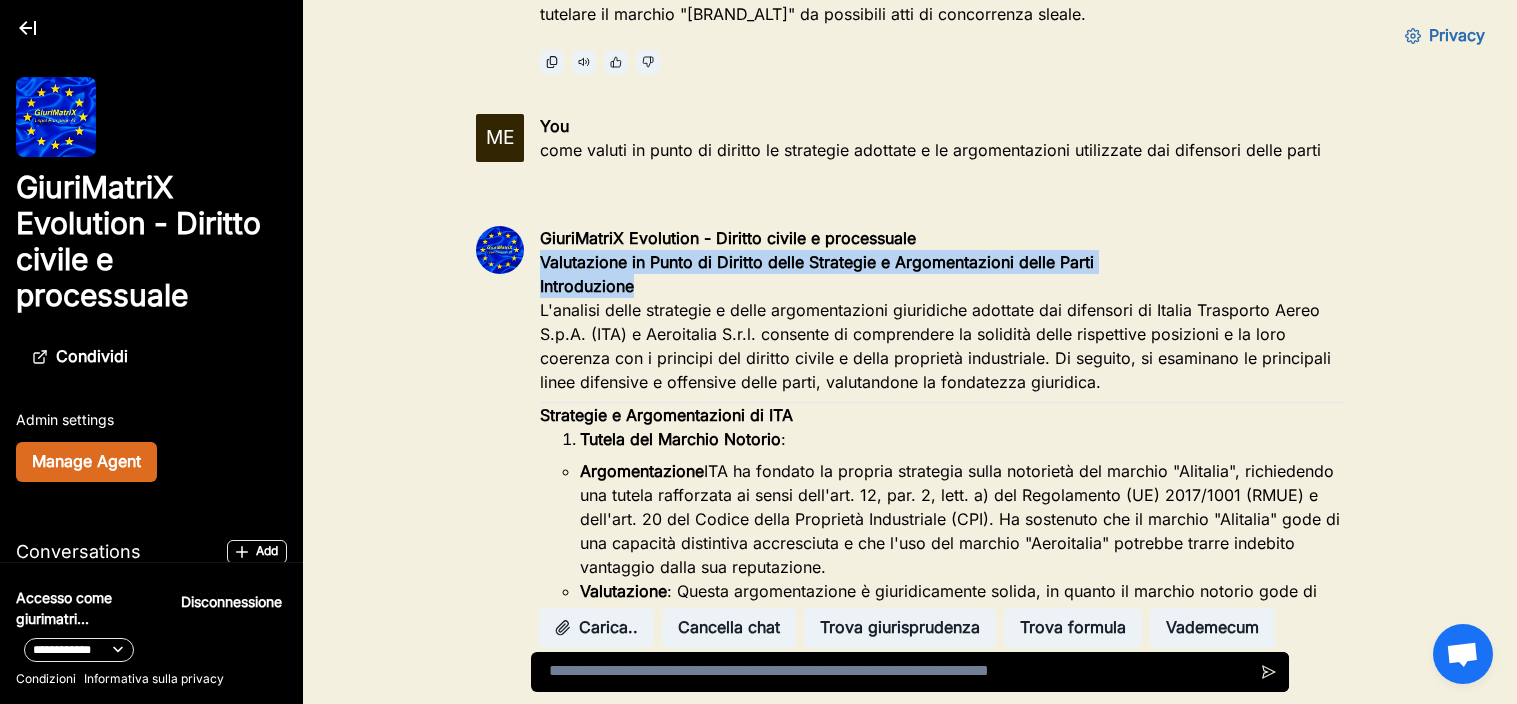 drag, startPoint x: 557, startPoint y: 242, endPoint x: 638, endPoint y: 260, distance: 82.9759 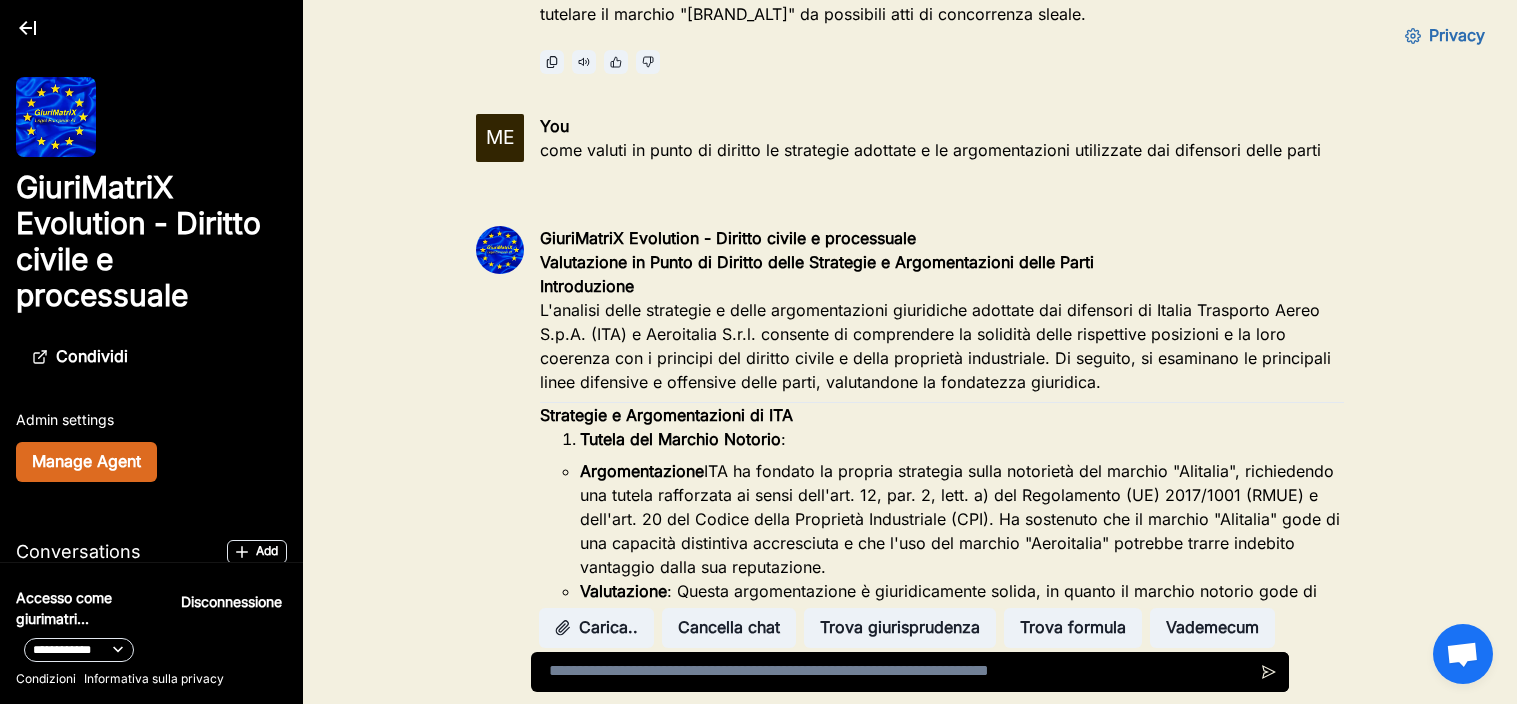 click at bounding box center (910, 672) 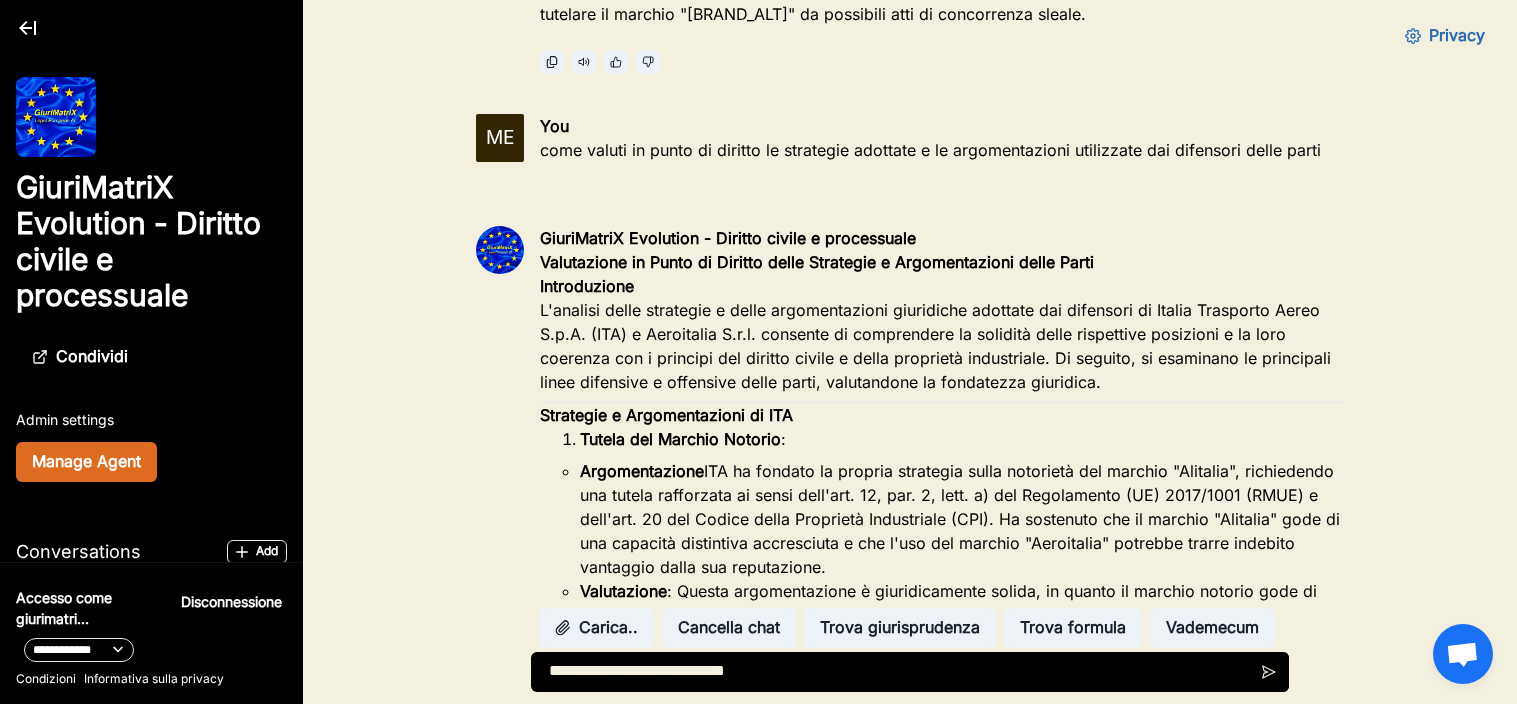 paste on "**********" 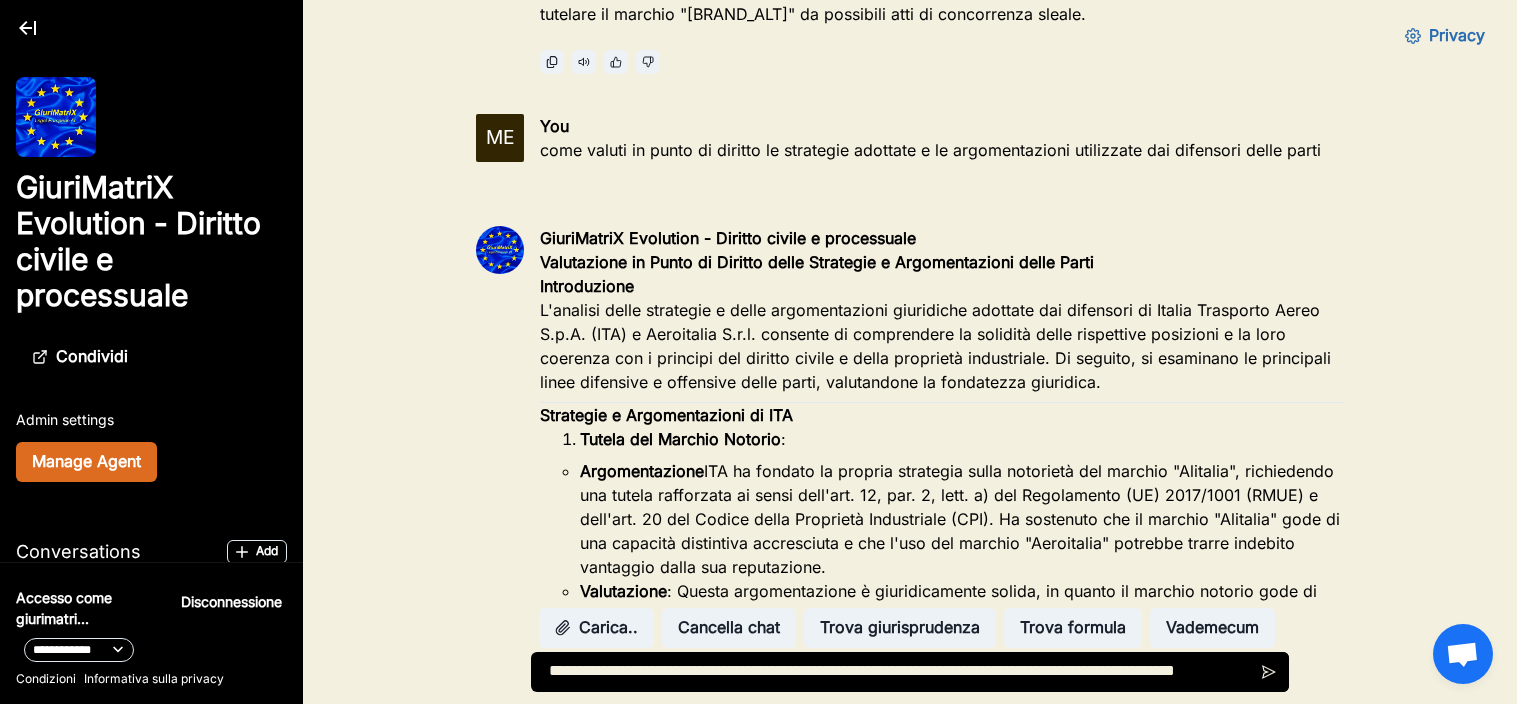 scroll, scrollTop: 2, scrollLeft: 0, axis: vertical 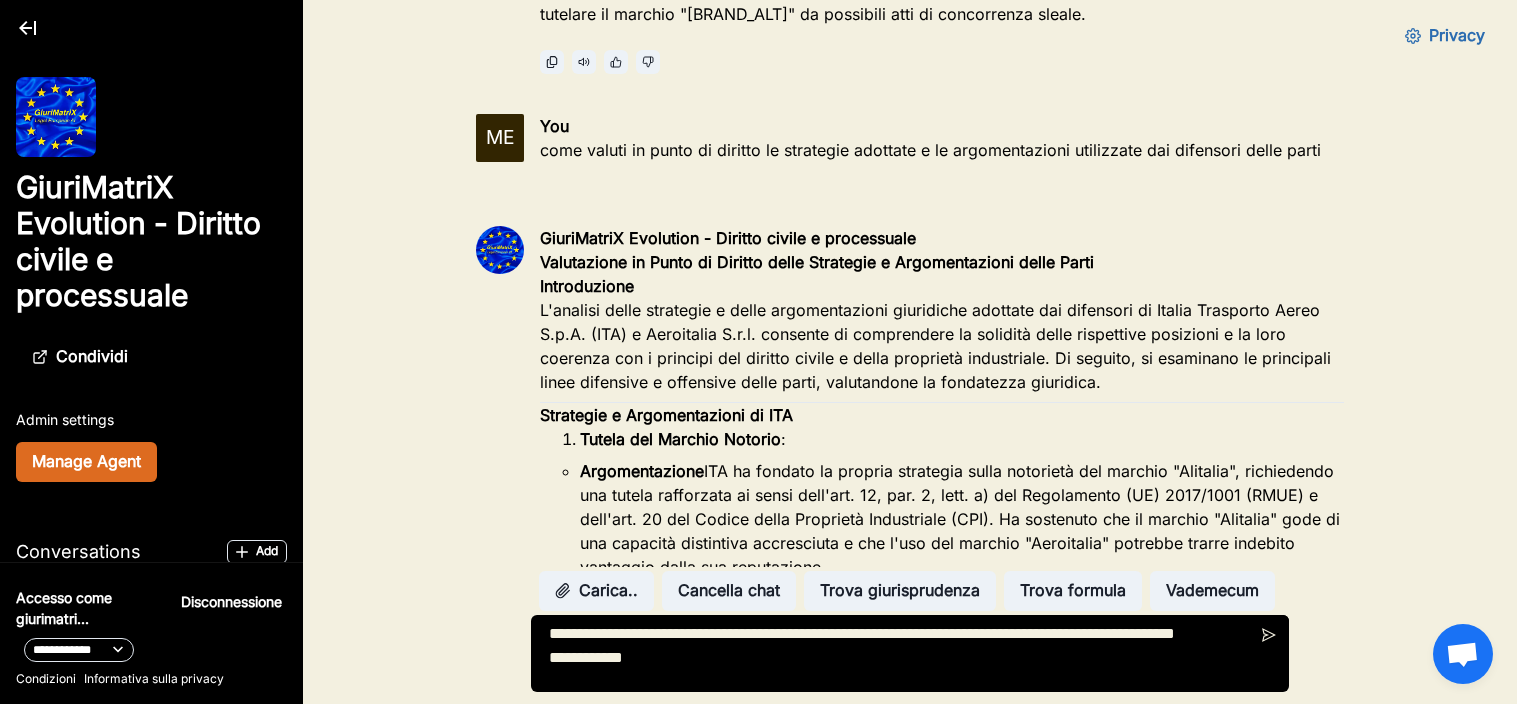 click on "**********" at bounding box center (910, 653) 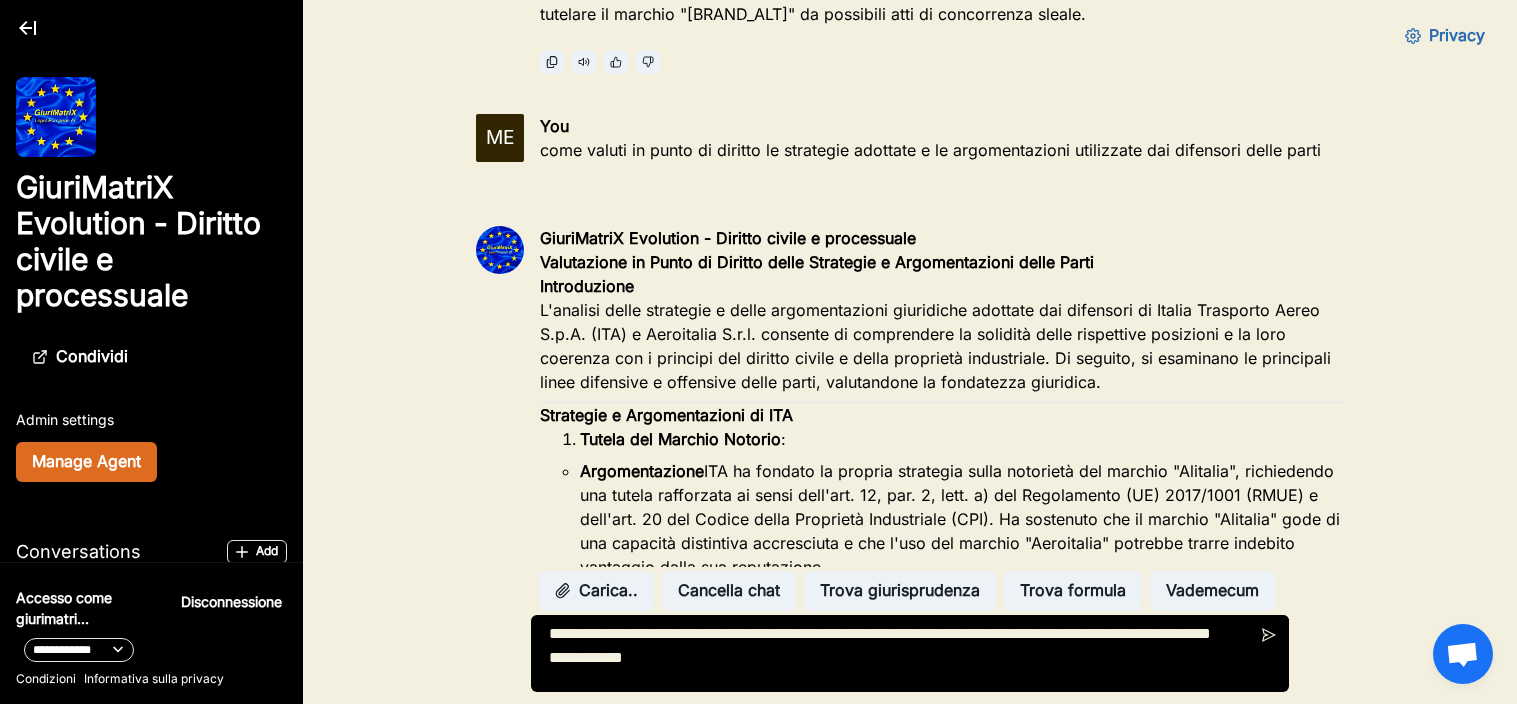type on "**********" 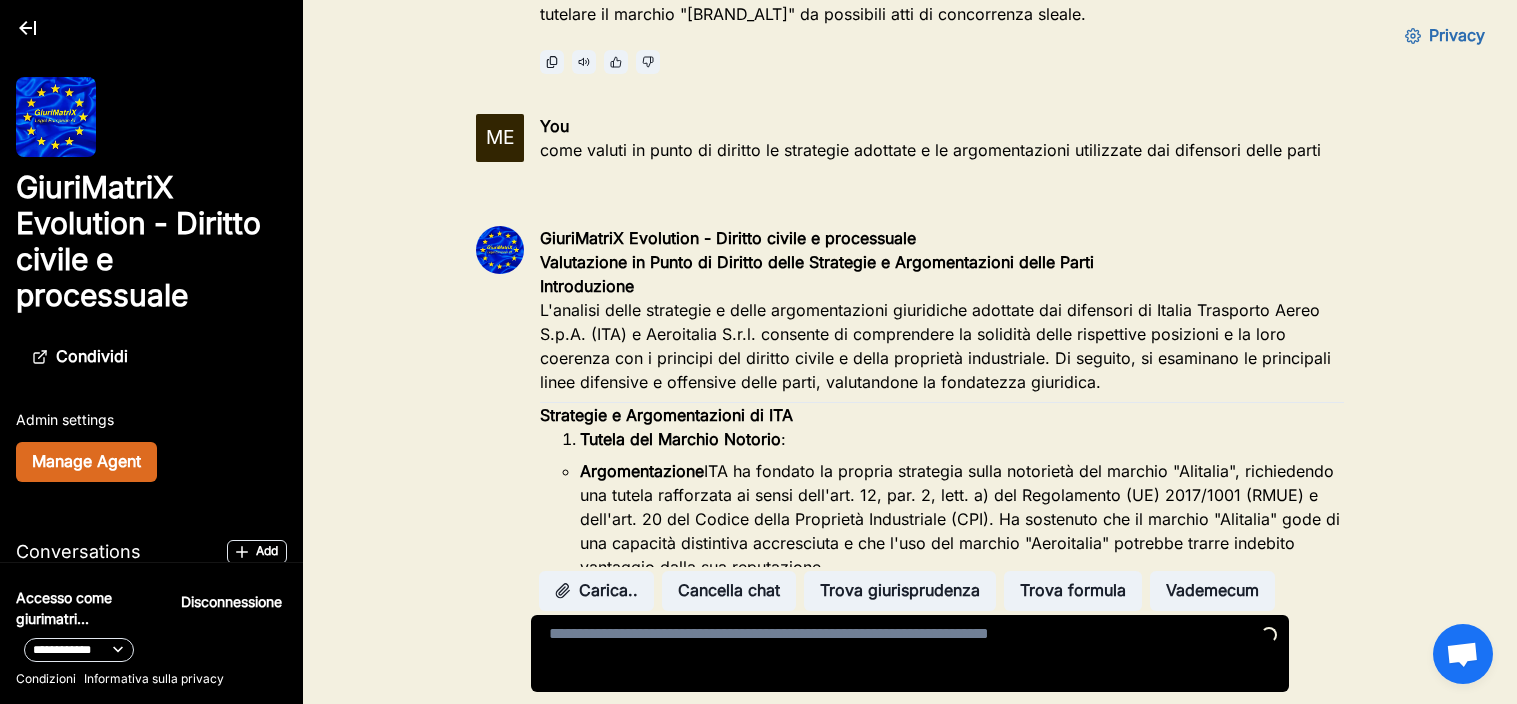 scroll, scrollTop: 4711, scrollLeft: 0, axis: vertical 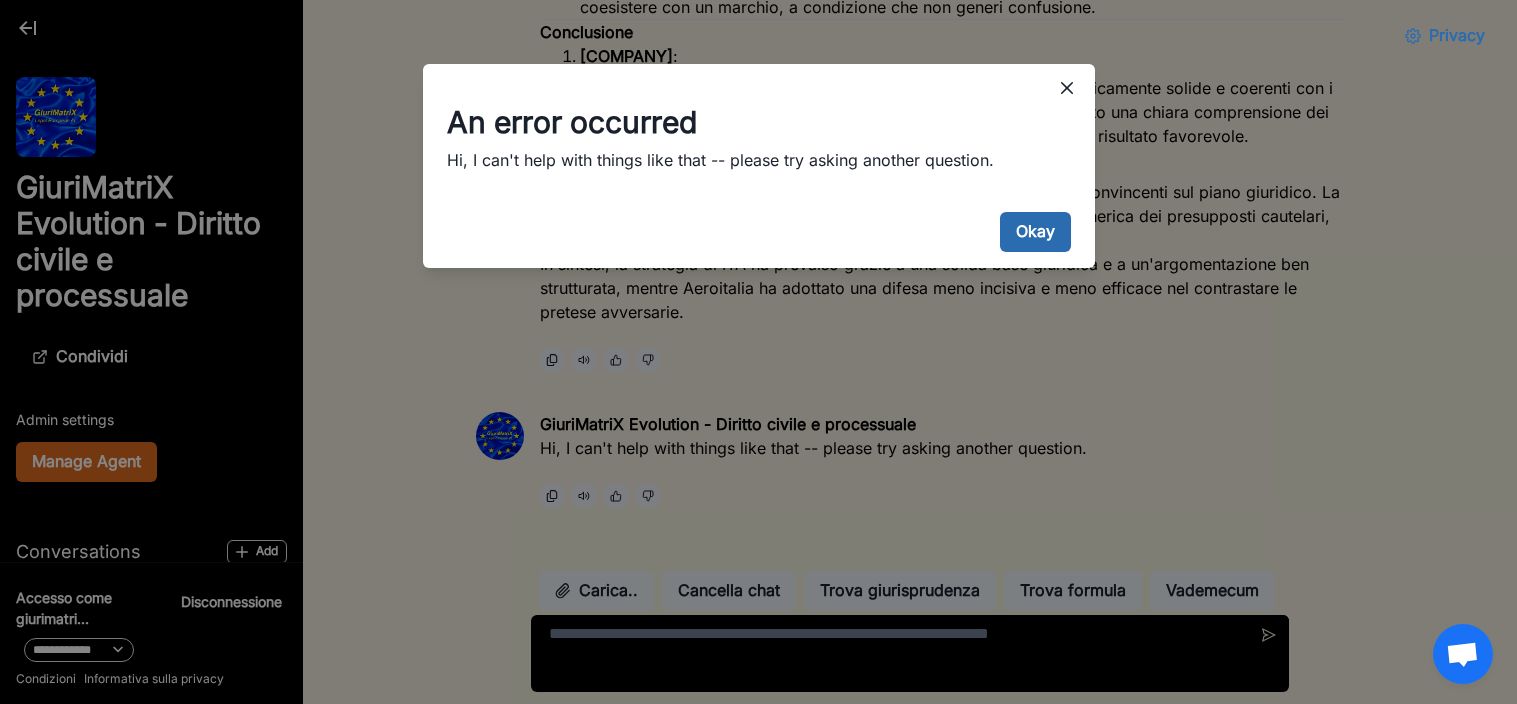 click on "Okay" at bounding box center (1035, 232) 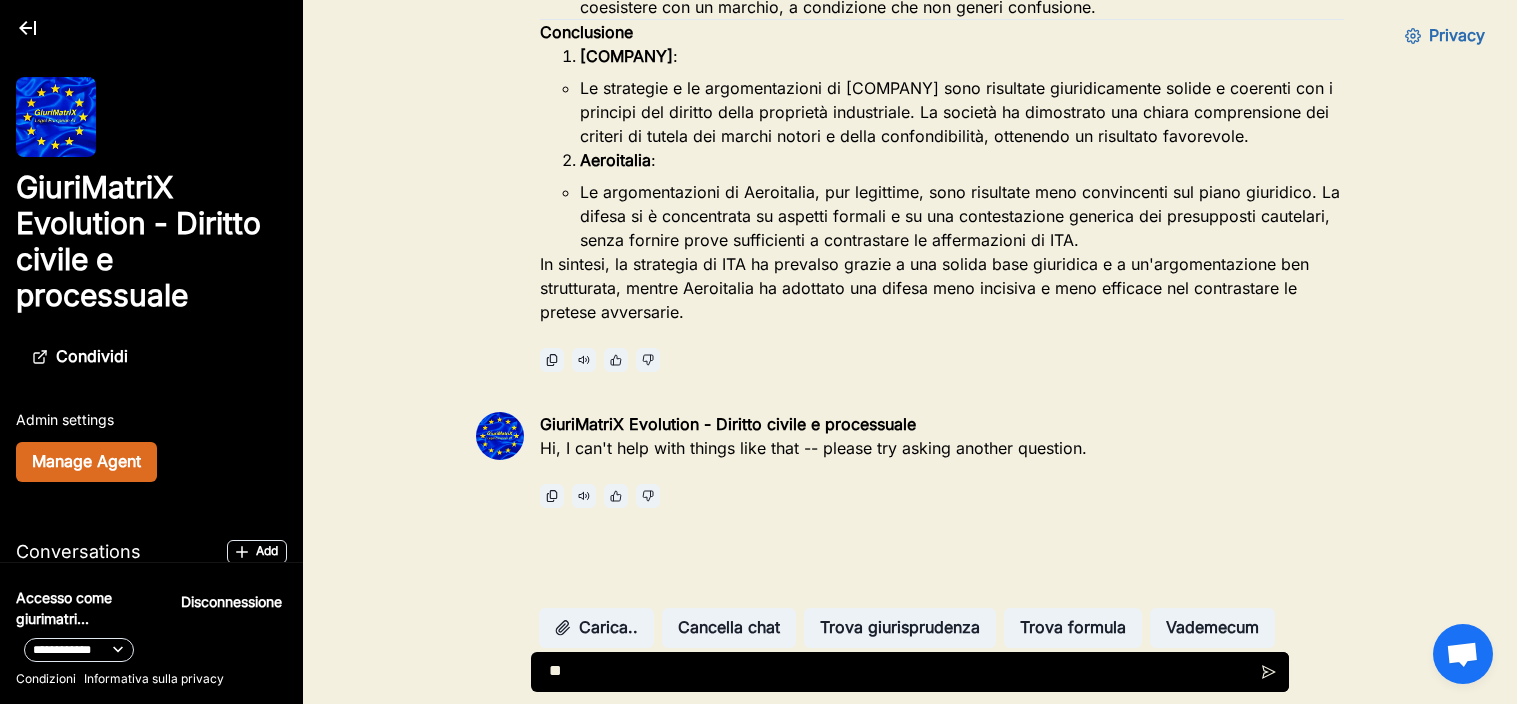 type on "*" 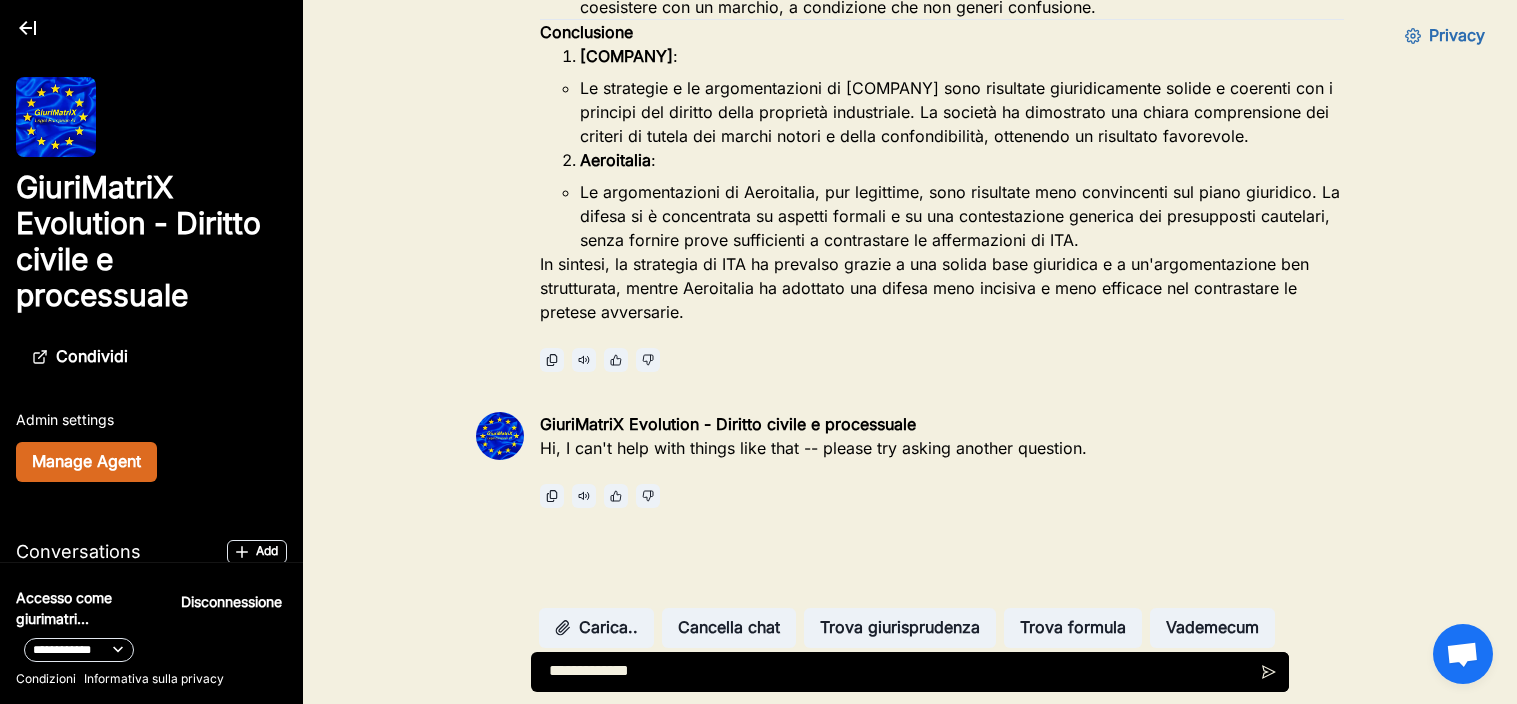 type on "**********" 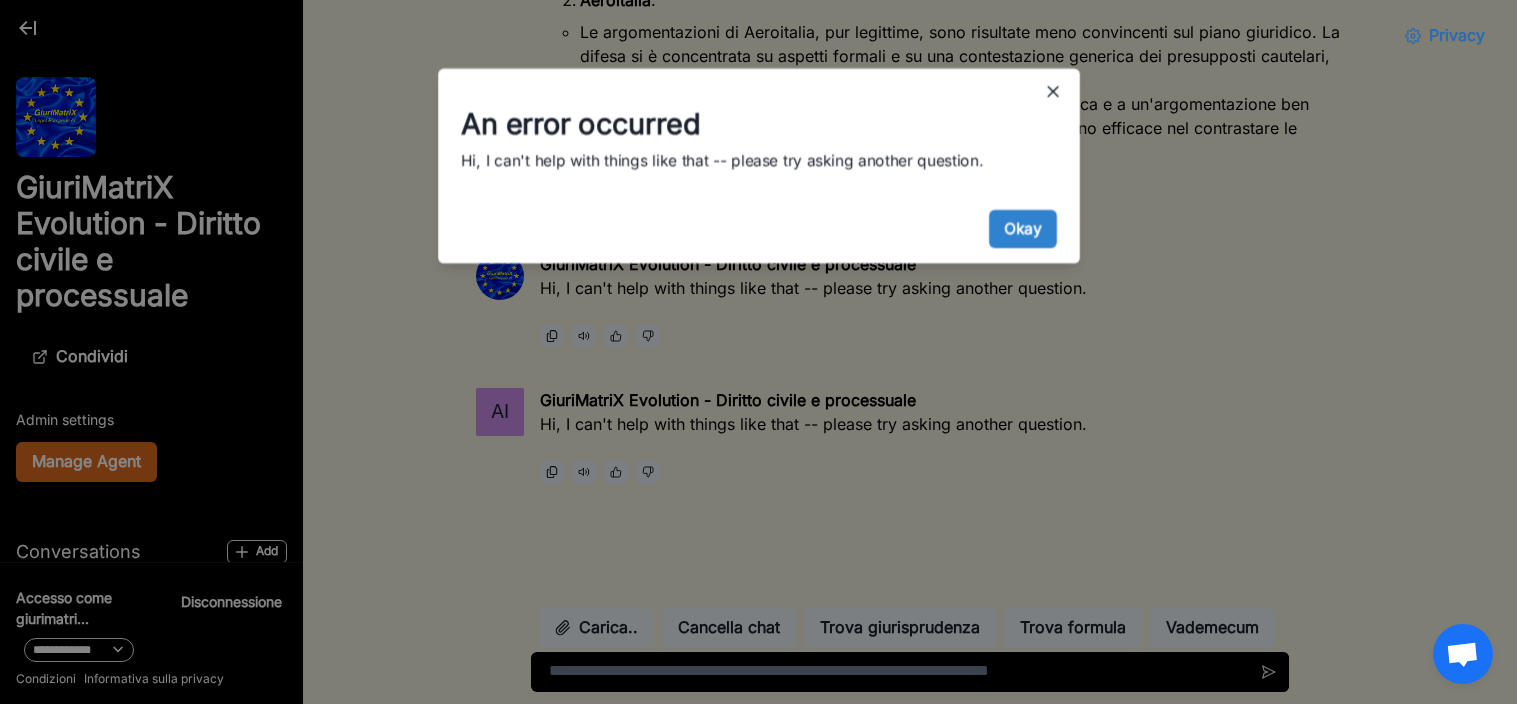 scroll, scrollTop: 4759, scrollLeft: 0, axis: vertical 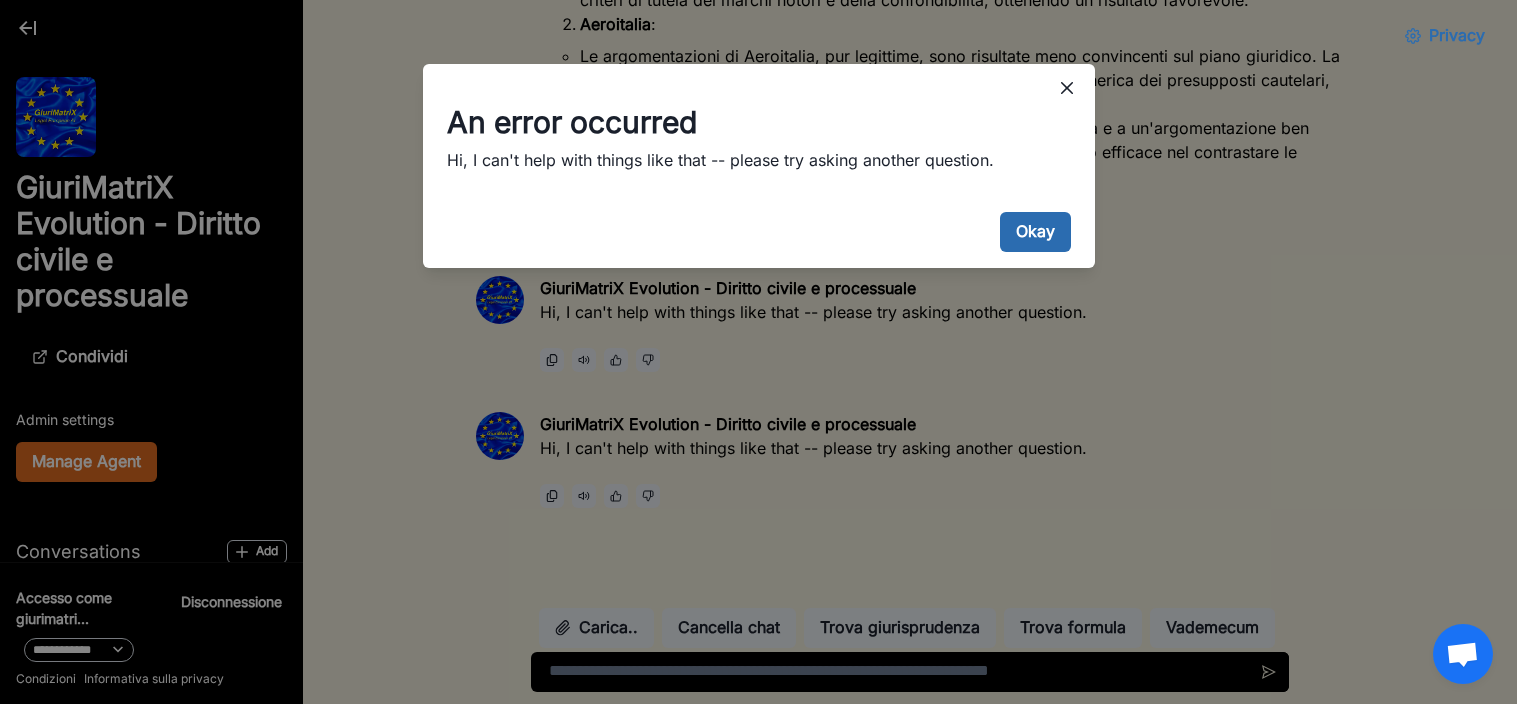 drag, startPoint x: 1025, startPoint y: 211, endPoint x: 1022, endPoint y: 222, distance: 11.401754 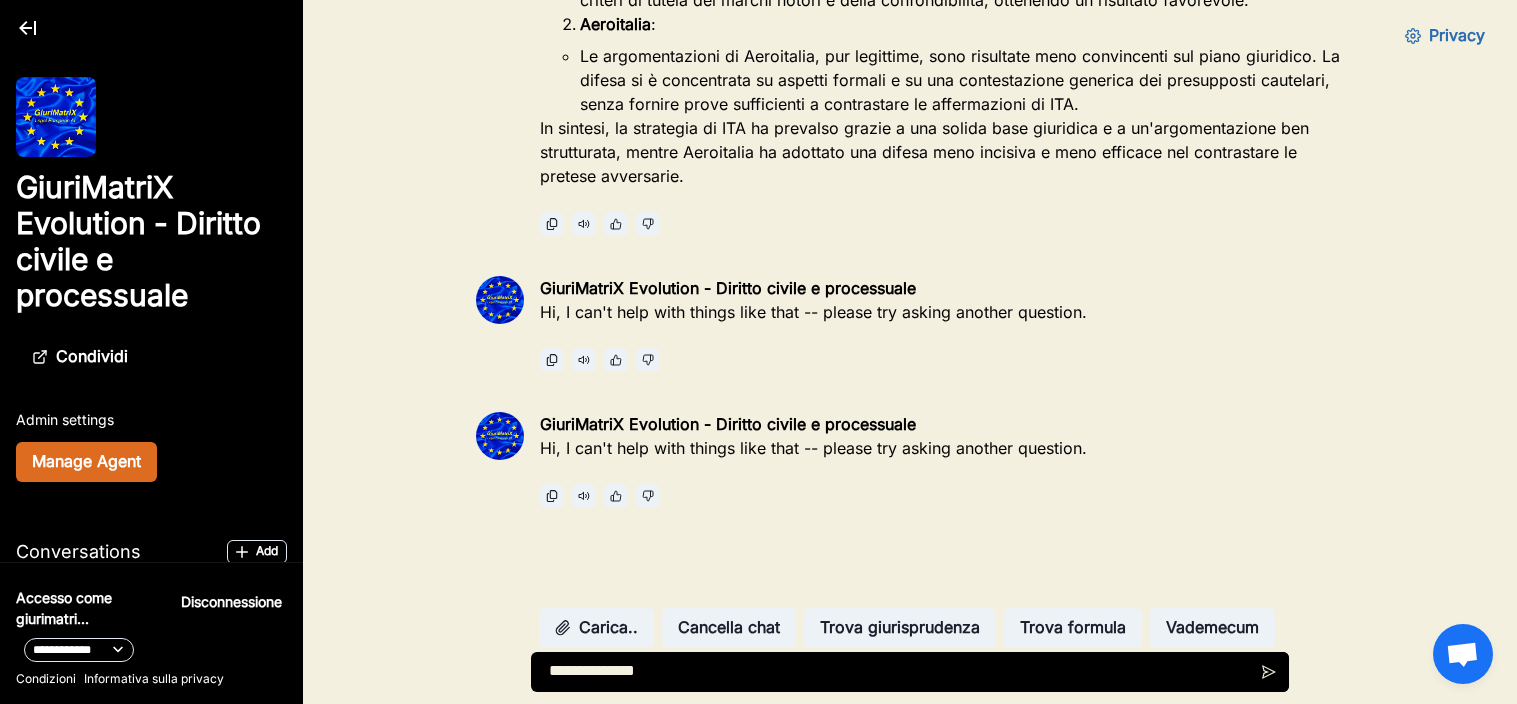 type on "**********" 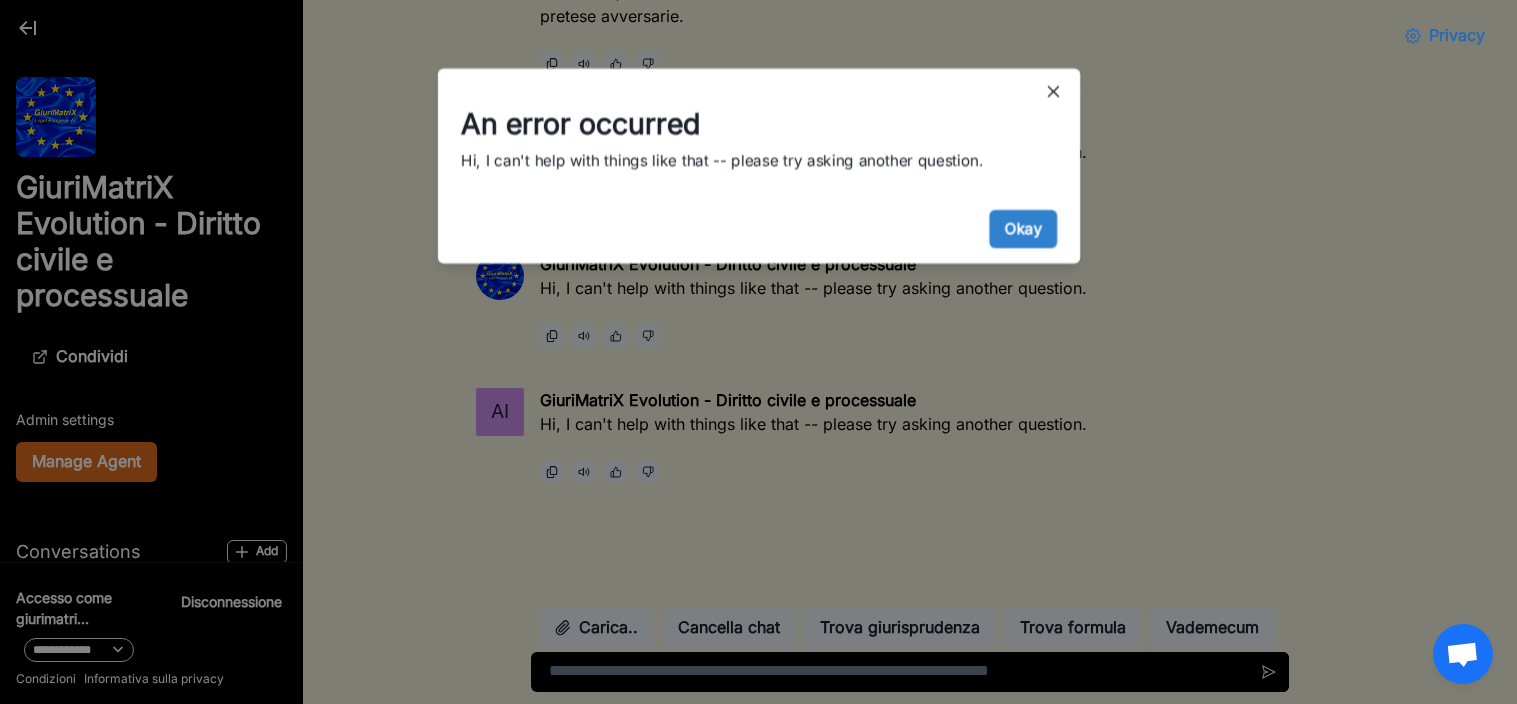 scroll, scrollTop: 4895, scrollLeft: 0, axis: vertical 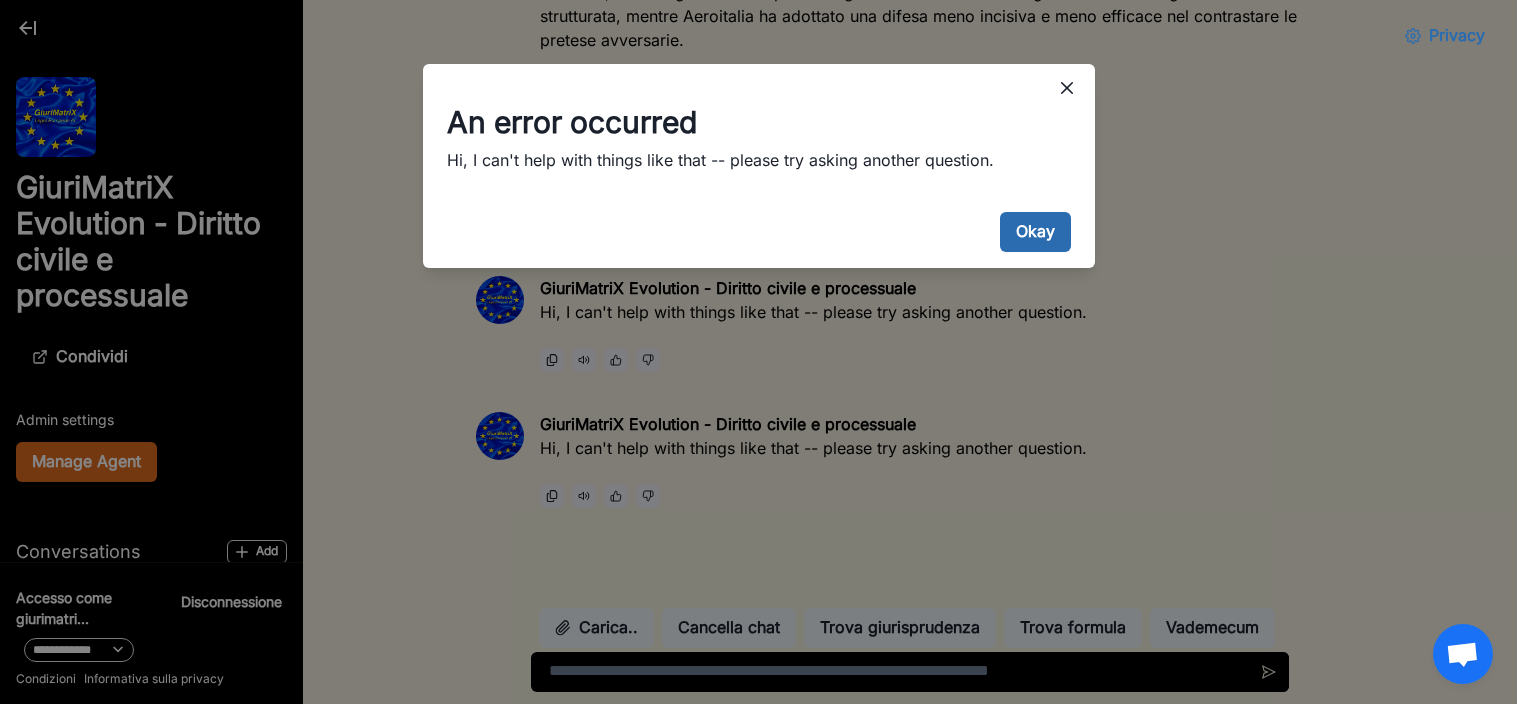 click on "Okay" at bounding box center [1035, 232] 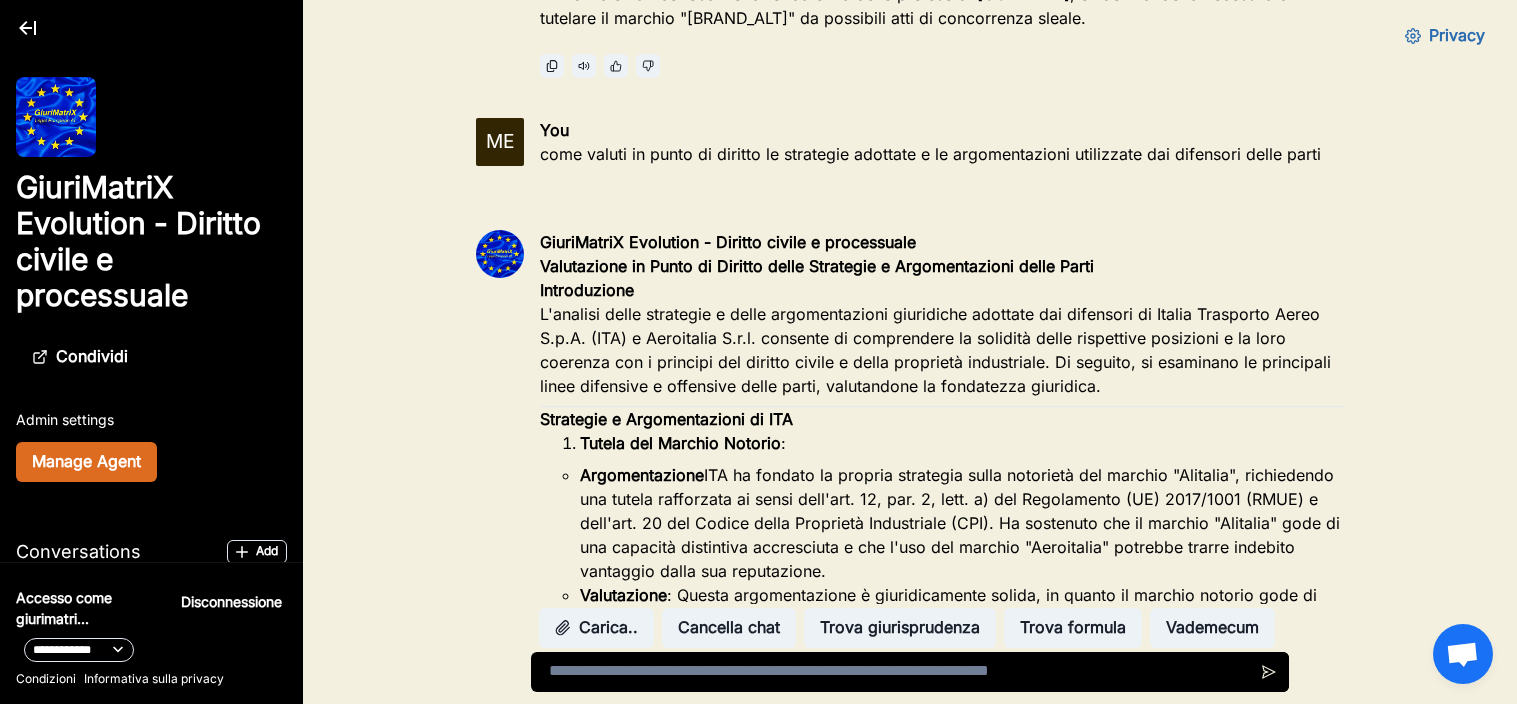 scroll, scrollTop: 3003, scrollLeft: 0, axis: vertical 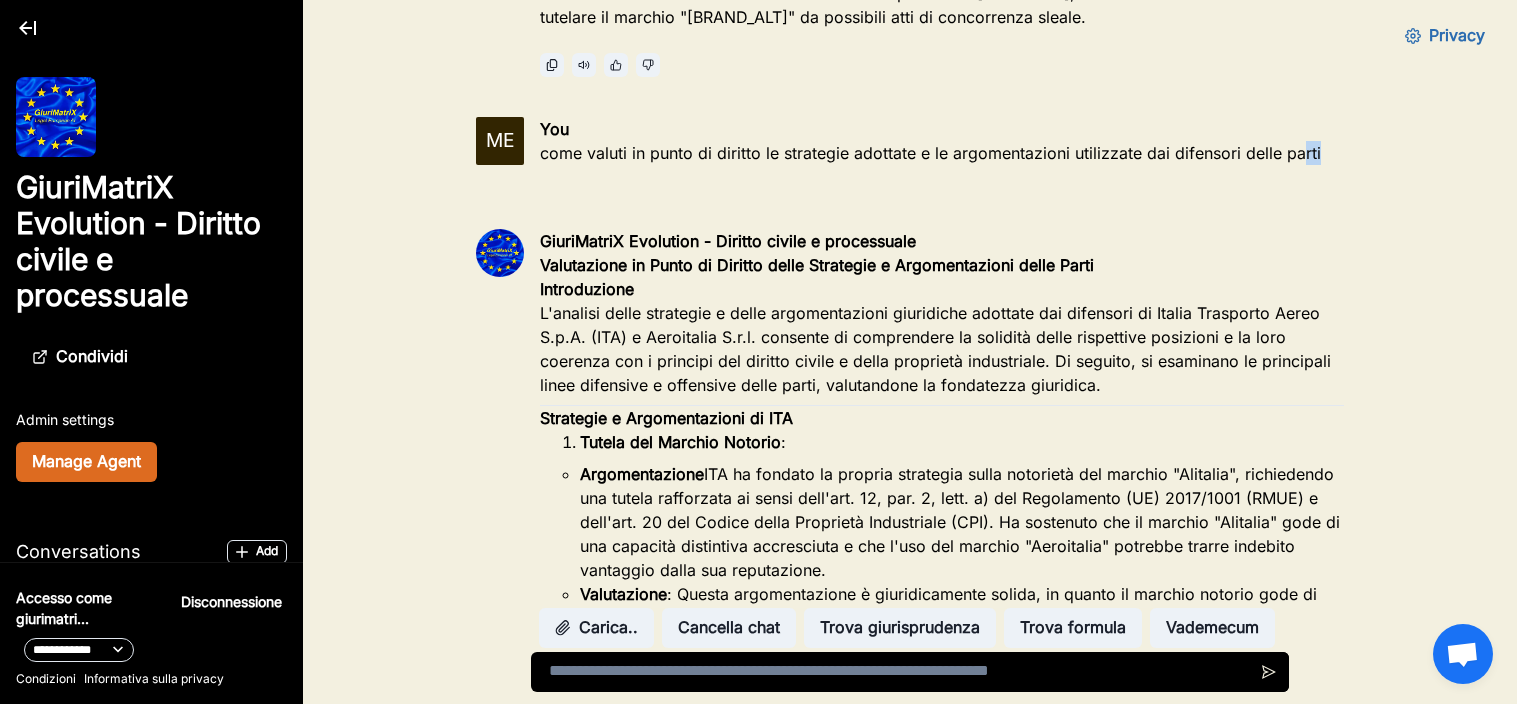 drag, startPoint x: 539, startPoint y: 131, endPoint x: 1315, endPoint y: 131, distance: 776 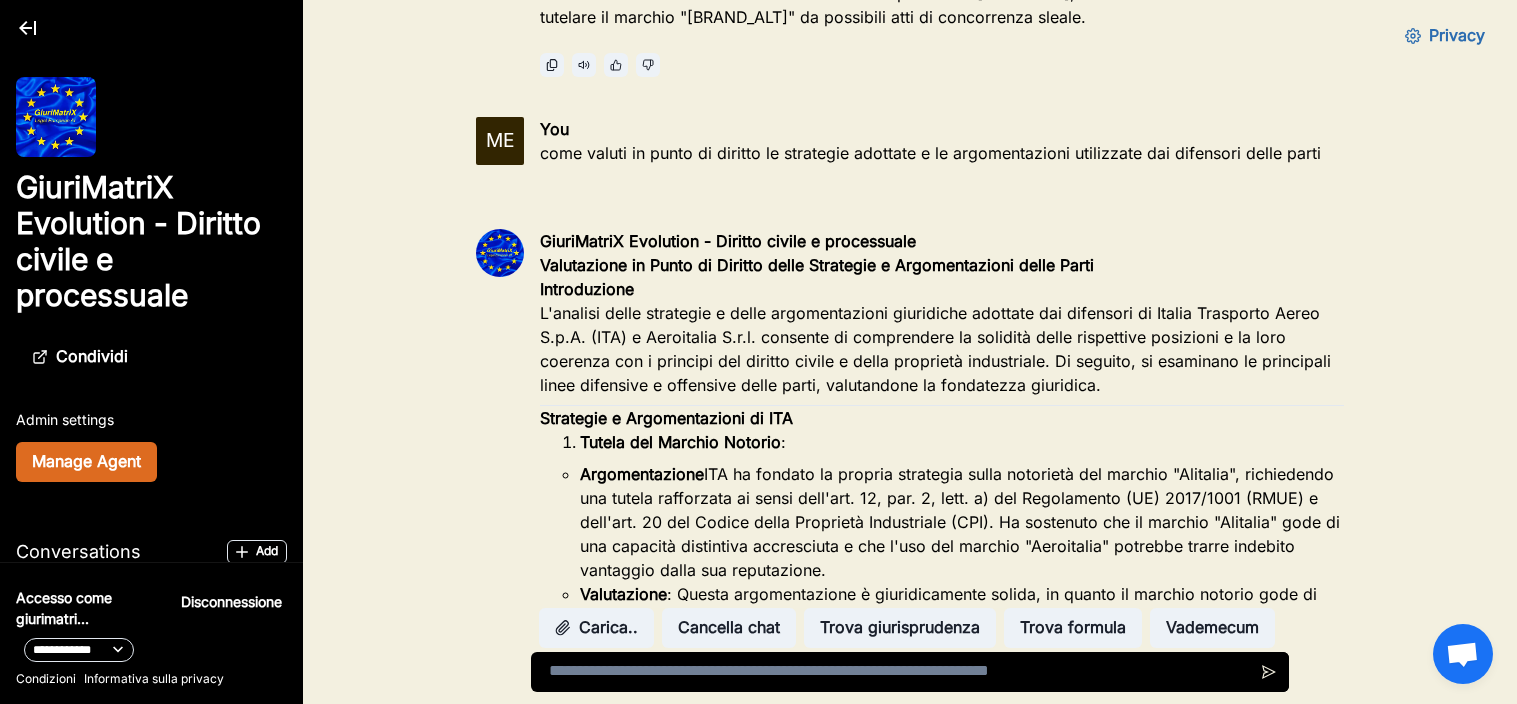 click on "GiuriMatriX Evolution - Diritto civile e processuale" at bounding box center [942, 241] 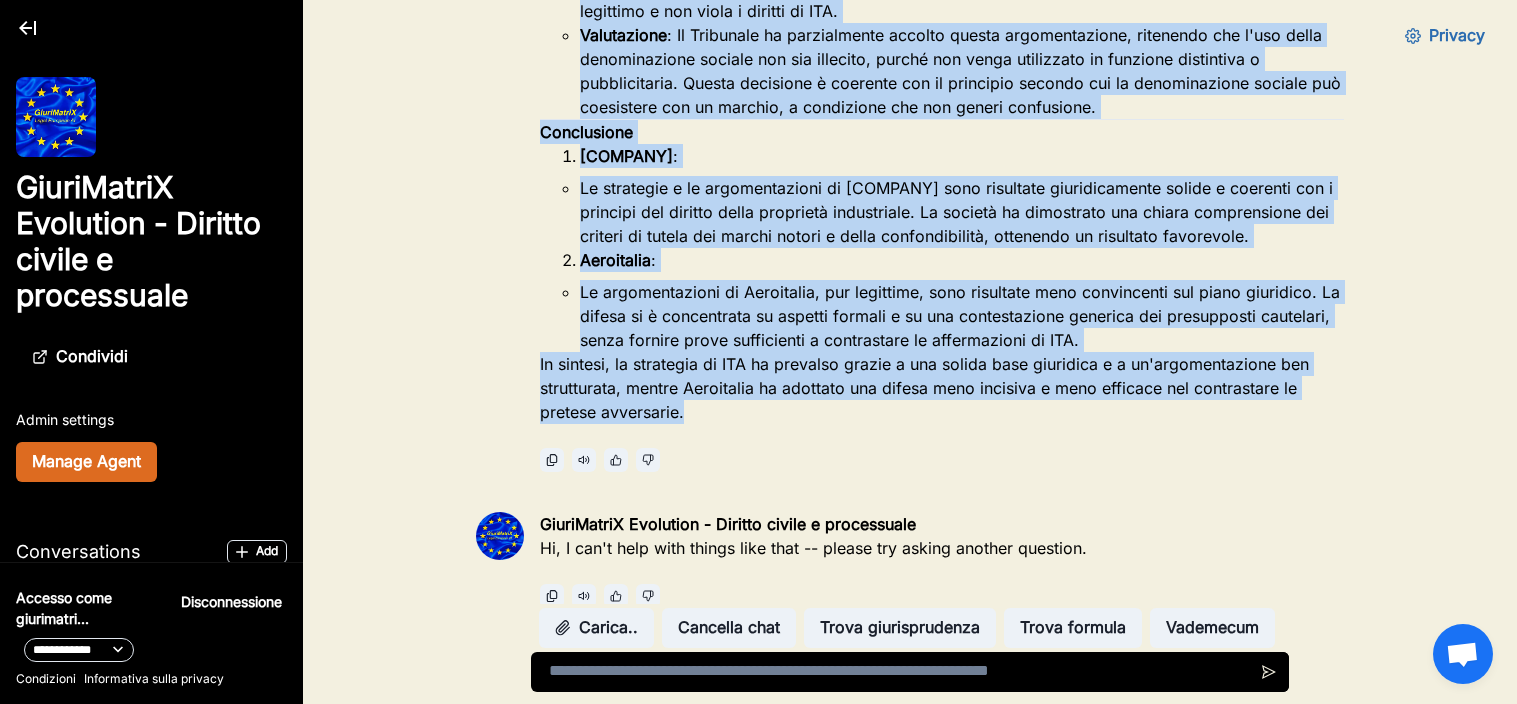 drag, startPoint x: 542, startPoint y: 192, endPoint x: 724, endPoint y: 396, distance: 273.38617 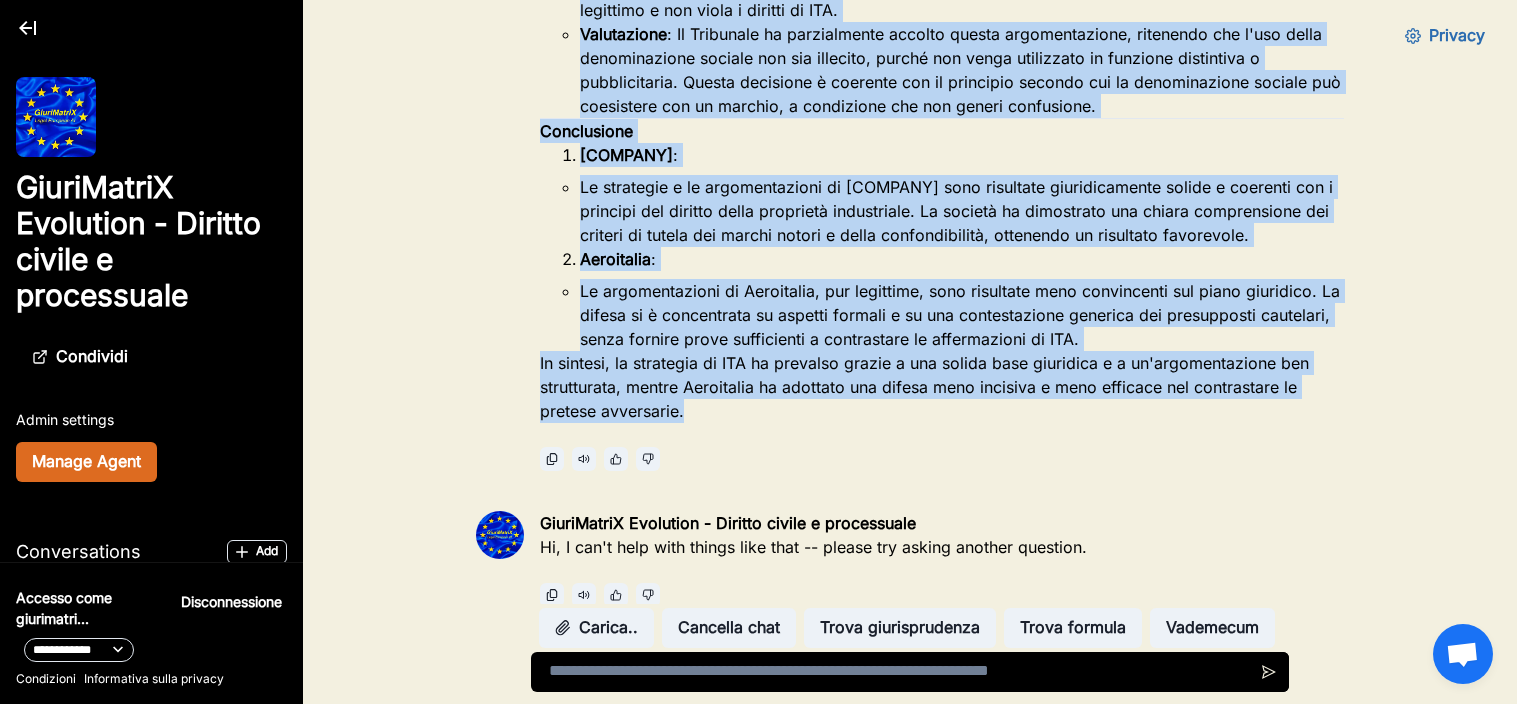 copy on "LoremIpsumD Sitametco - Adipisc elitse d eiusmodtemp Incididuntu la Etdol ma Aliquae admin Veniamqui n Exercitationul labor Nisia
Exeacommodoc
D'auteiru inrep voluptate v essec fugiatnullapar excepteurs occaecat cup nonproide su Culpaq Officiade Molli A.i.E. (LAB) p Undeomnisi N.e.v. accusant do laudantiumt re aperiame ipsaq abilloinve veritatis q ar beat vitaedic exp n enimipsa qui volupta aspern a oditf consequun magnidolore. Eo ratione, se nesciuntn po quisquamdo adipi numquamei m temporain magna quaer, etiamminuss no eligendiop cumquenih.
Impeditqu p Facerepossimus as REP
Tempor aut Quibusd Officii :
Debitisrerumne : SAE ev volupta re recusan itaqueear hicte sapiented rei volupta "Maioresa", perferendis dol asperi repellatmi no exerc ulla'cor. 17, sus. 0, labo. a) com Consequatur (QU) 2112/4203 (MAXI) m mole'har. 99 qui Rerumf exped Distincti Namliberote (CUM). So nobiselig opt cu nihilim "Minusquo" maxi pl fac possimus omnislorem ipsumdolors a con a'eli sed doeiusm "Temporinci" utlabore etdo..." 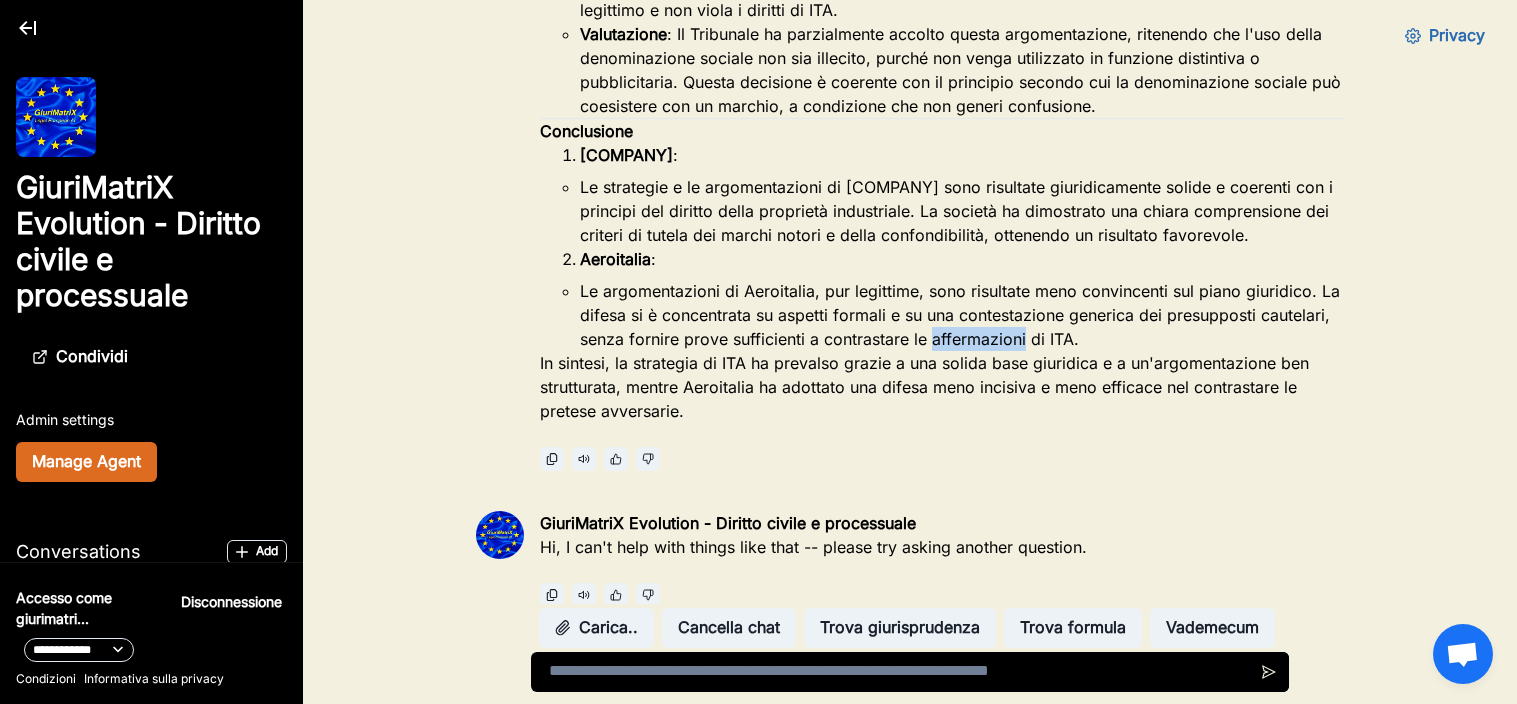 click on "Le argomentazioni di Aeroitalia, pur legittime, sono risultate meno convincenti sul piano giuridico. La difesa si è concentrata su aspetti formali e su una contestazione generica dei presupposti cautelari, senza fornire prove sufficienti a contrastare le affermazioni di ITA." at bounding box center [962, 315] 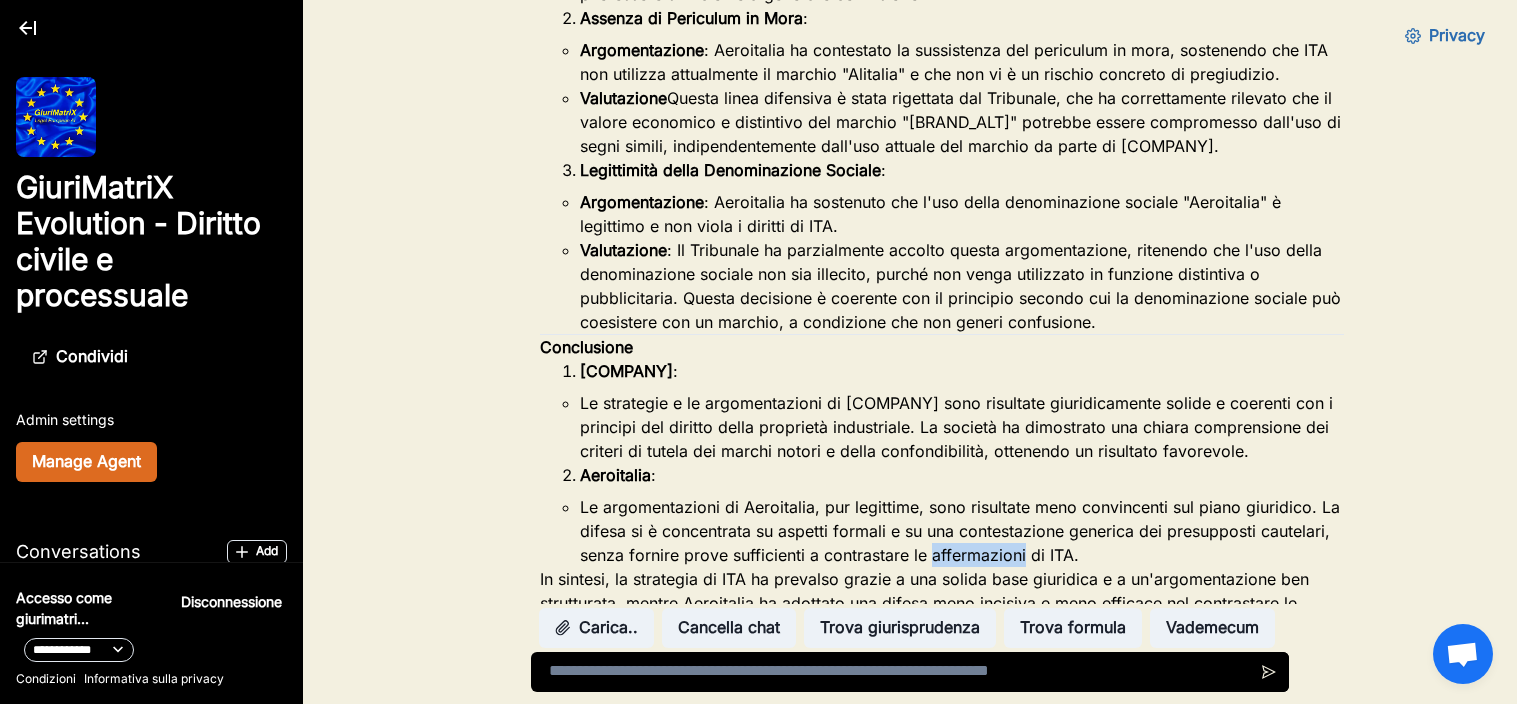 scroll, scrollTop: 4312, scrollLeft: 0, axis: vertical 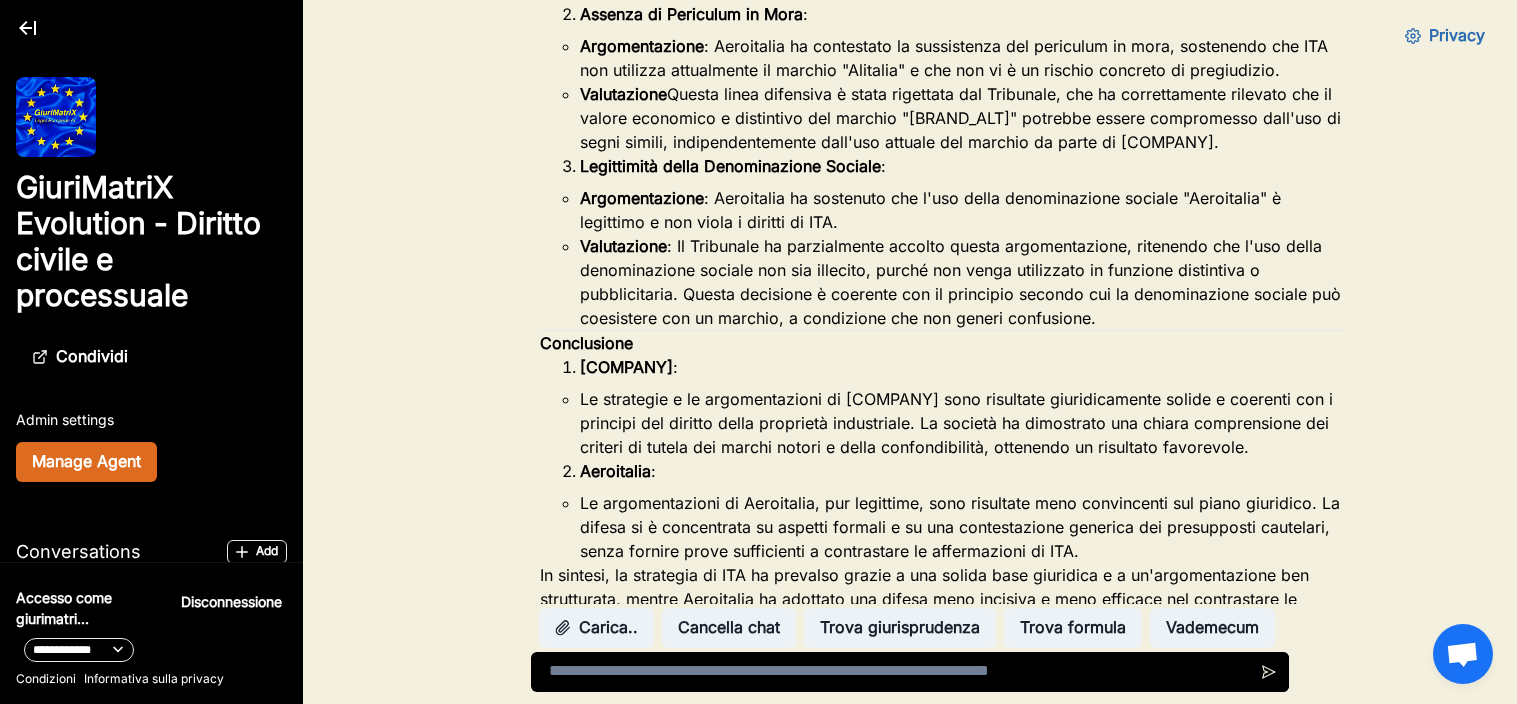click on "Valutazione : Il Tribunale ha parzialmente accolto questa argomentazione, ritenendo che l'uso della denominazione sociale non sia illecito, purché non venga utilizzato in funzione distintiva o pubblicitaria. Questa decisione è coerente con il principio secondo cui la denominazione sociale può coesistere con un marchio, a condizione che non generi confusione." at bounding box center [962, 282] 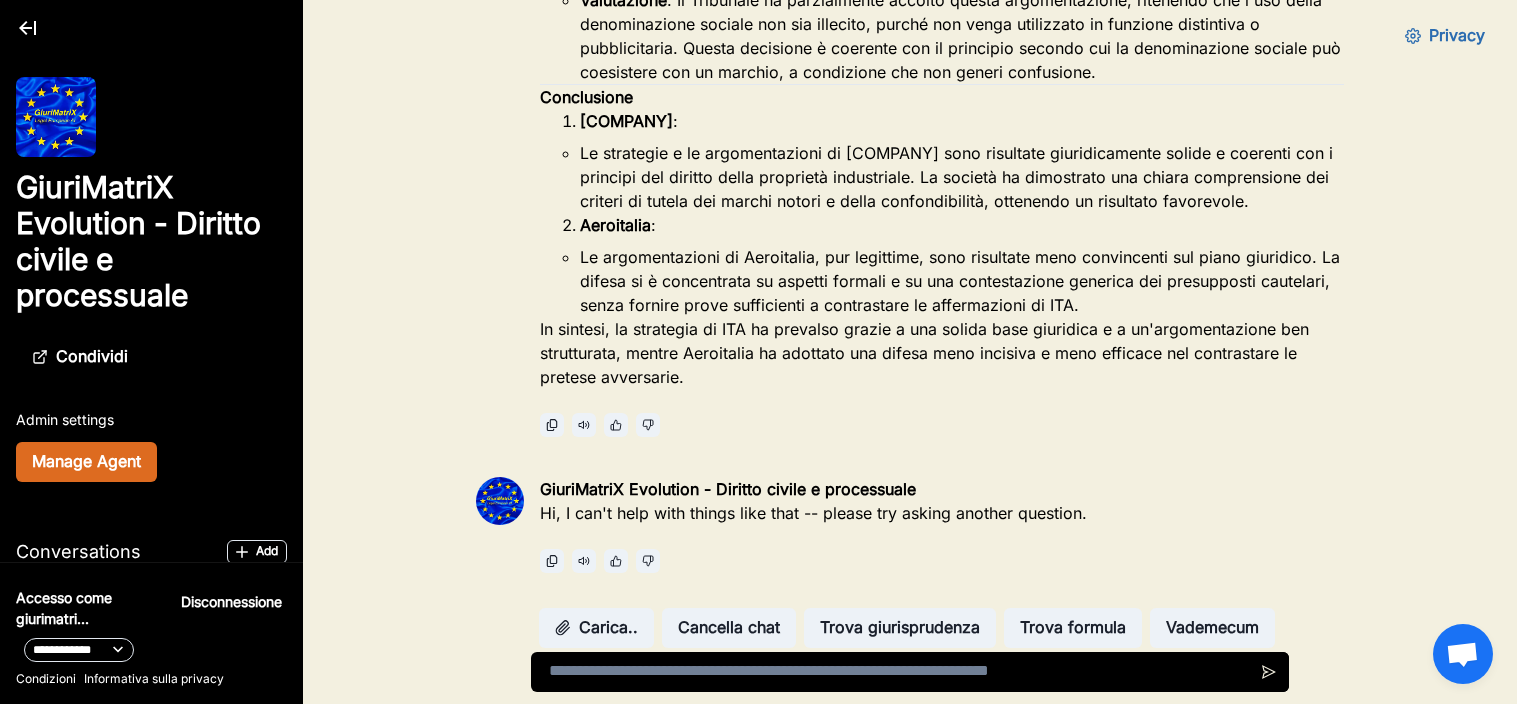 scroll, scrollTop: 4447, scrollLeft: 0, axis: vertical 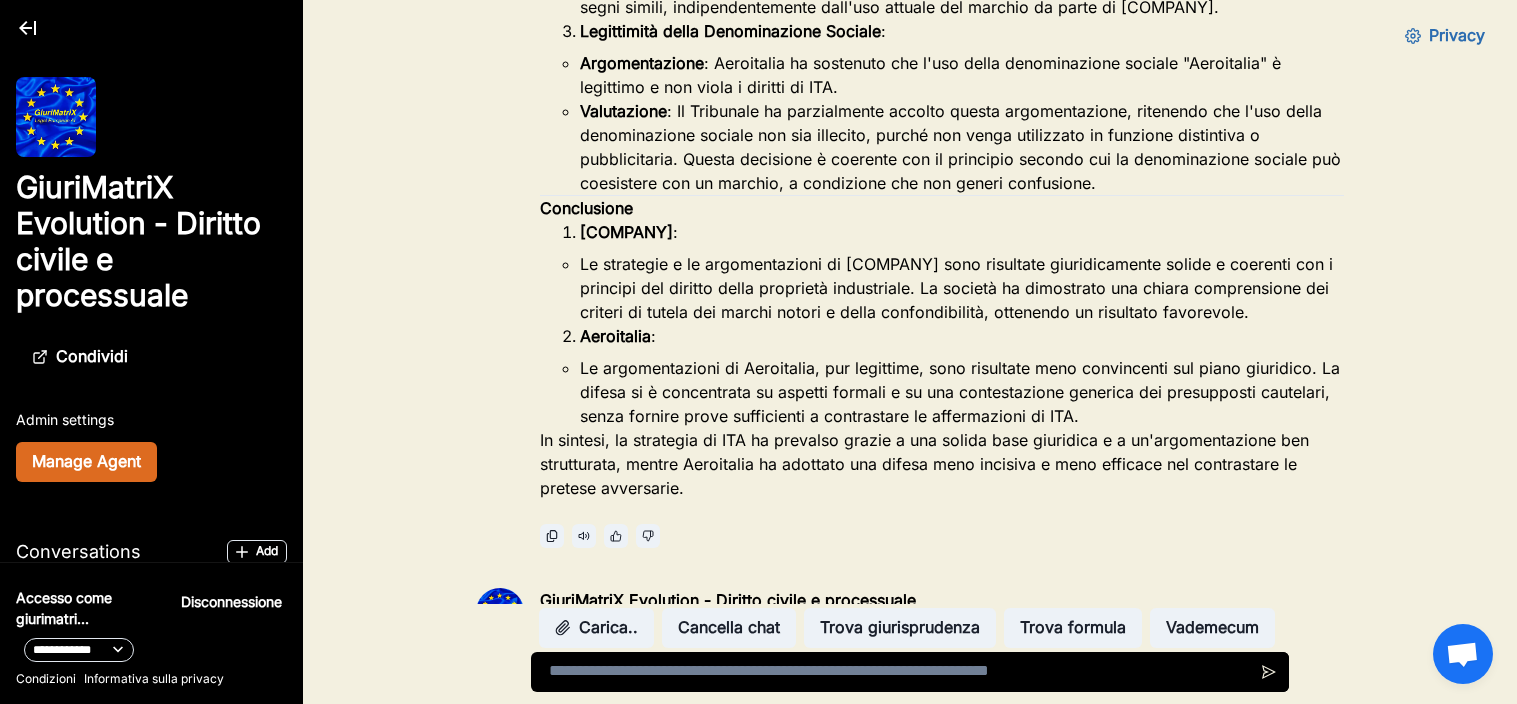 click at bounding box center [910, 672] 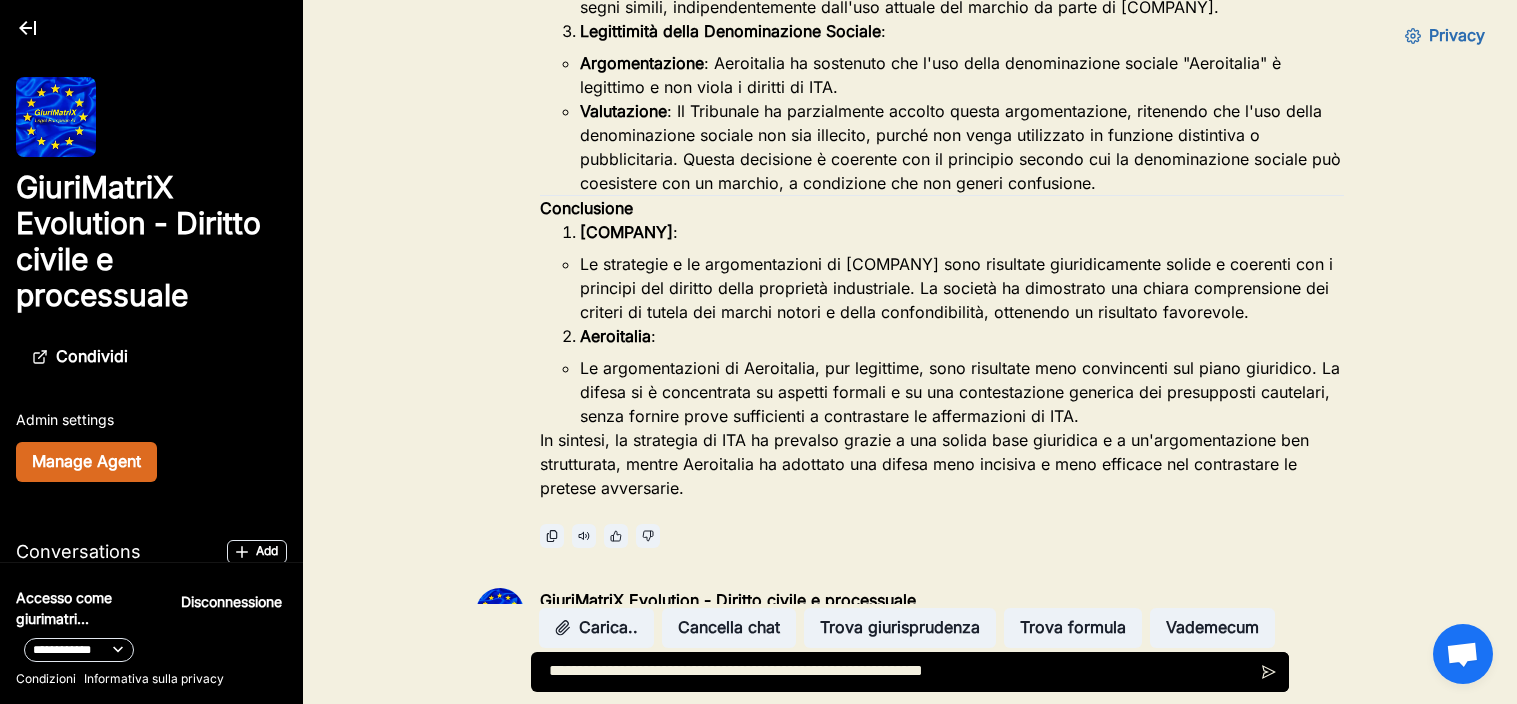 type on "**********" 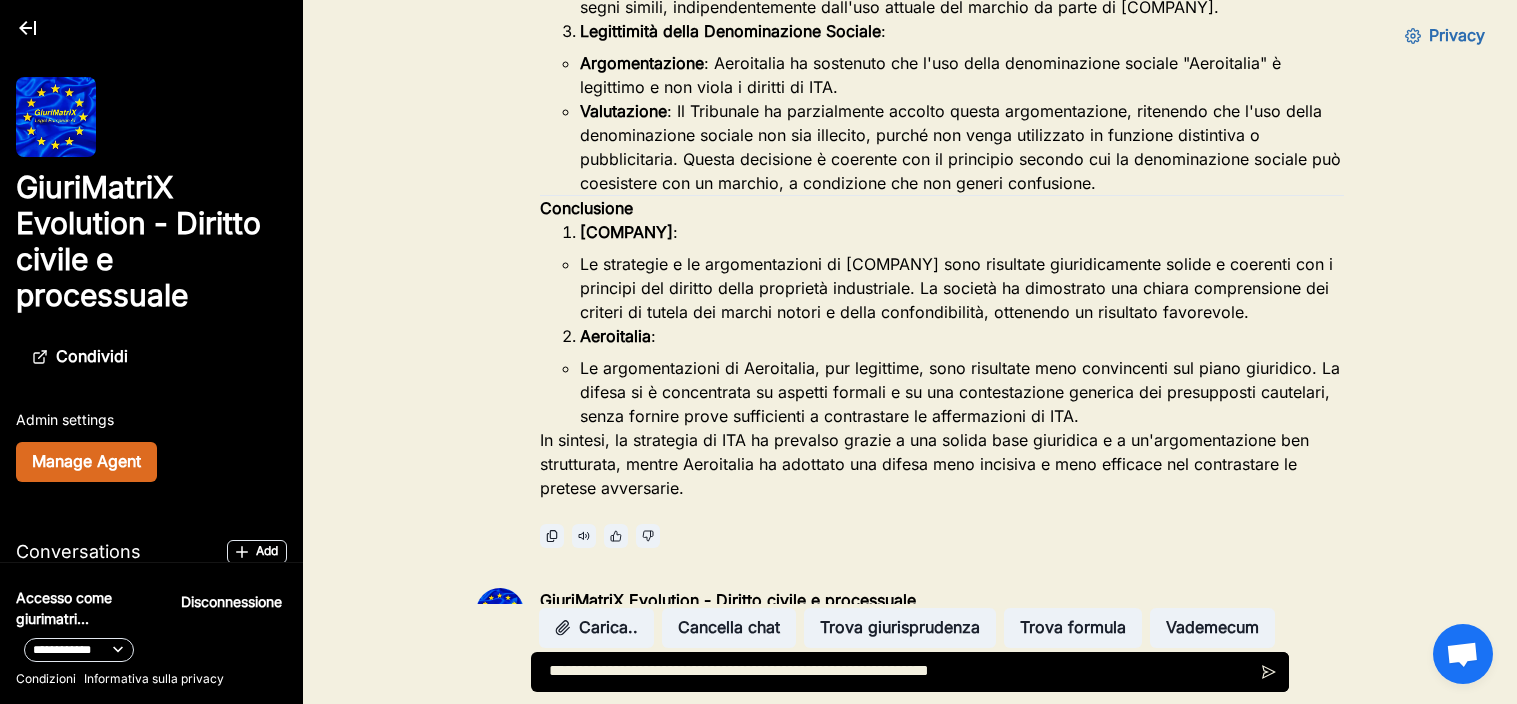 type 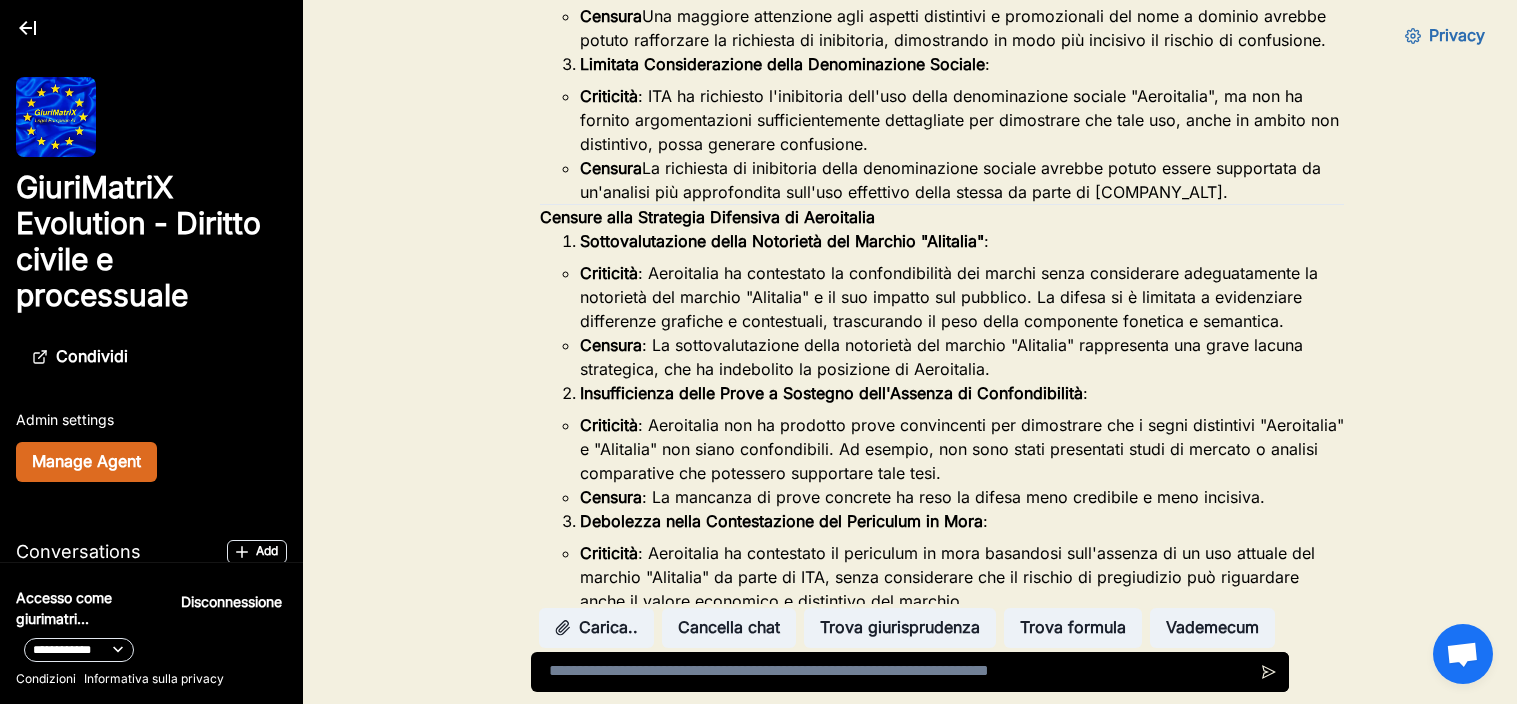 scroll, scrollTop: 6052, scrollLeft: 0, axis: vertical 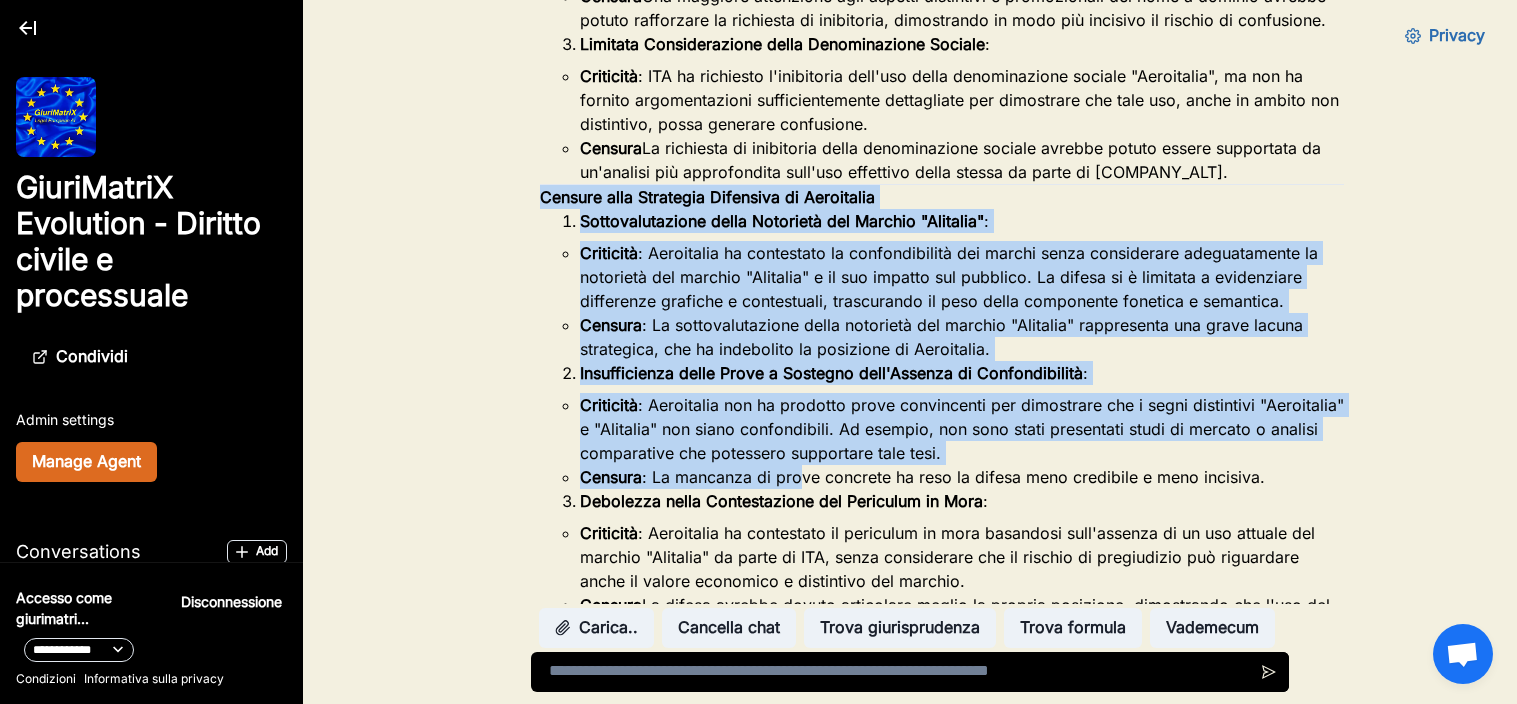 drag, startPoint x: 541, startPoint y: 173, endPoint x: 801, endPoint y: 443, distance: 374.83328 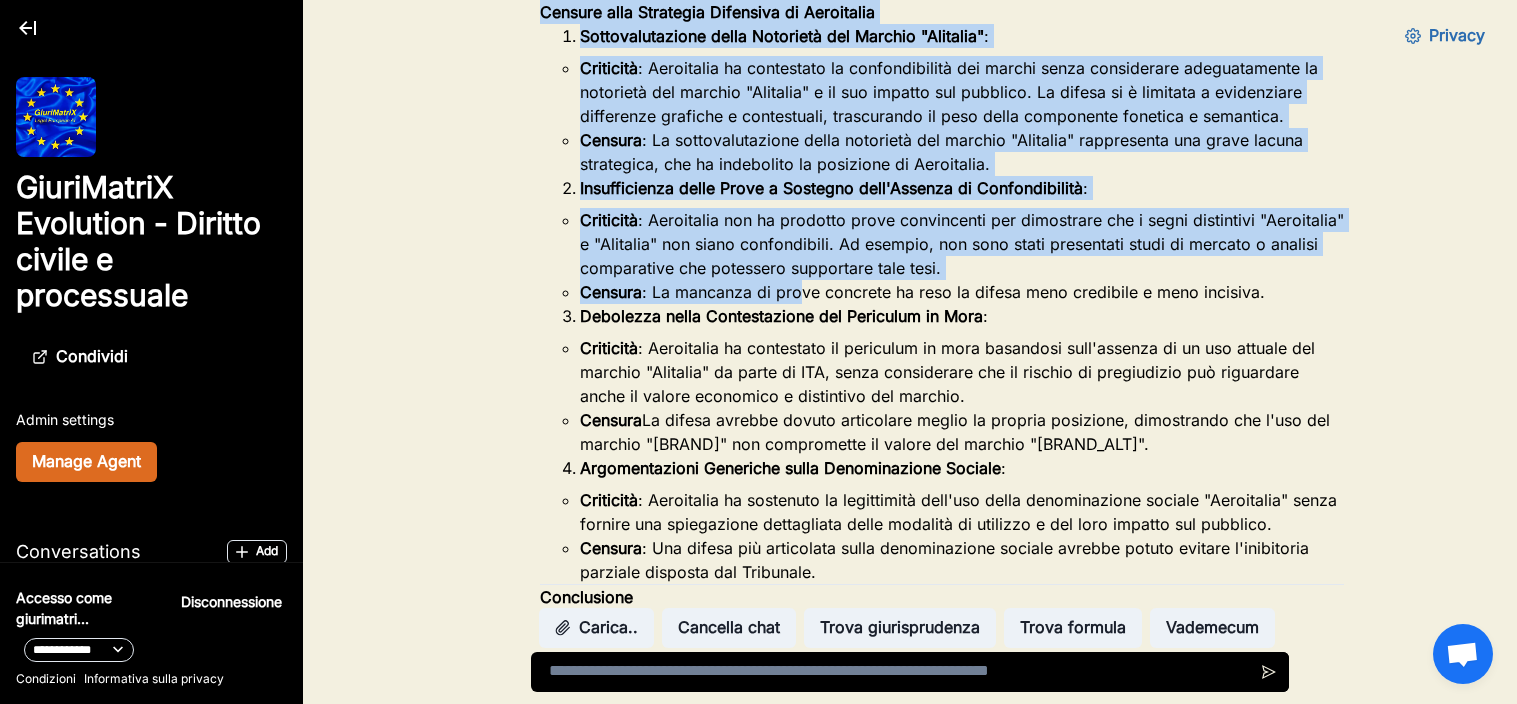 scroll, scrollTop: 6259, scrollLeft: 0, axis: vertical 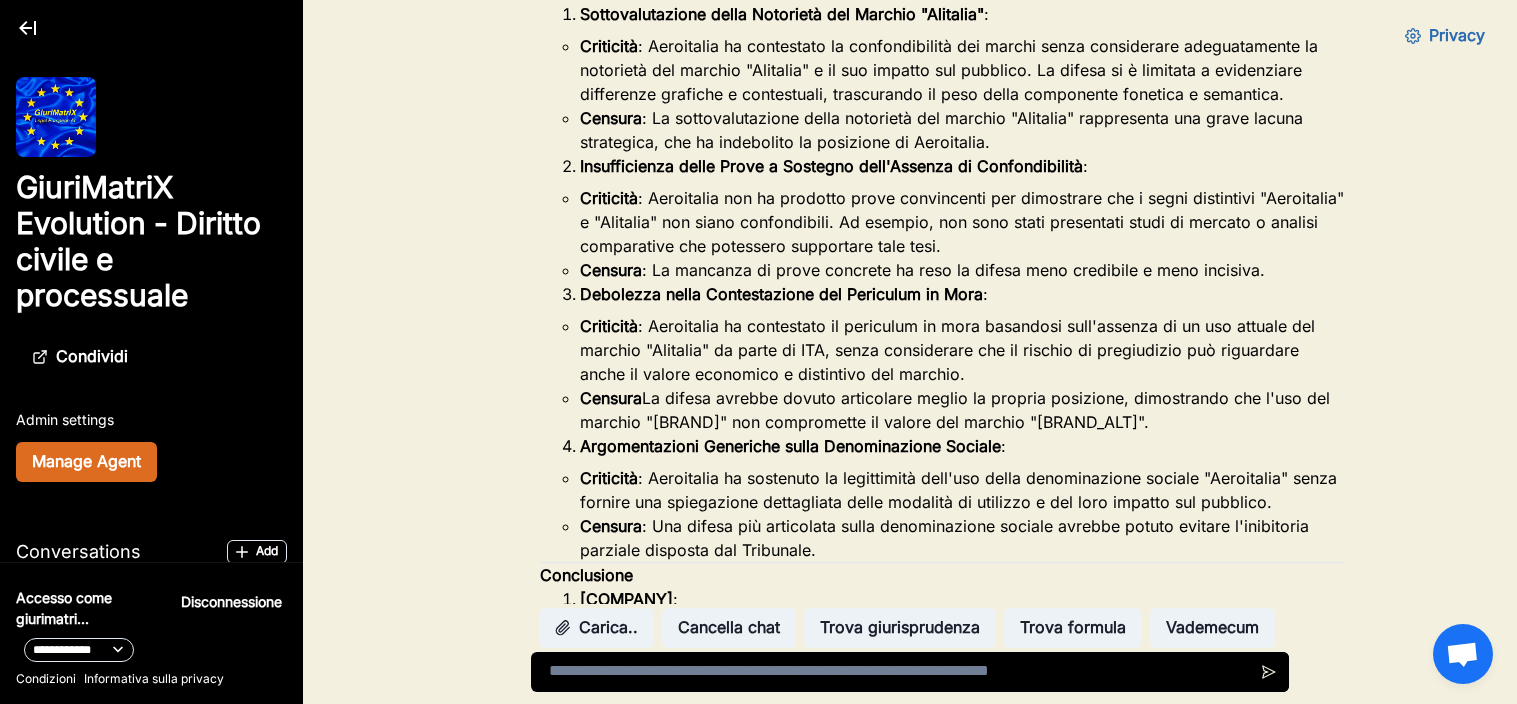click on "Criticità : Aeroitalia ha sostenuto la legittimità dell'uso della denominazione sociale "Aeroitalia" senza fornire una spiegazione dettagliata delle modalità di utilizzo e del loro impatto sul pubblico." at bounding box center (962, 490) 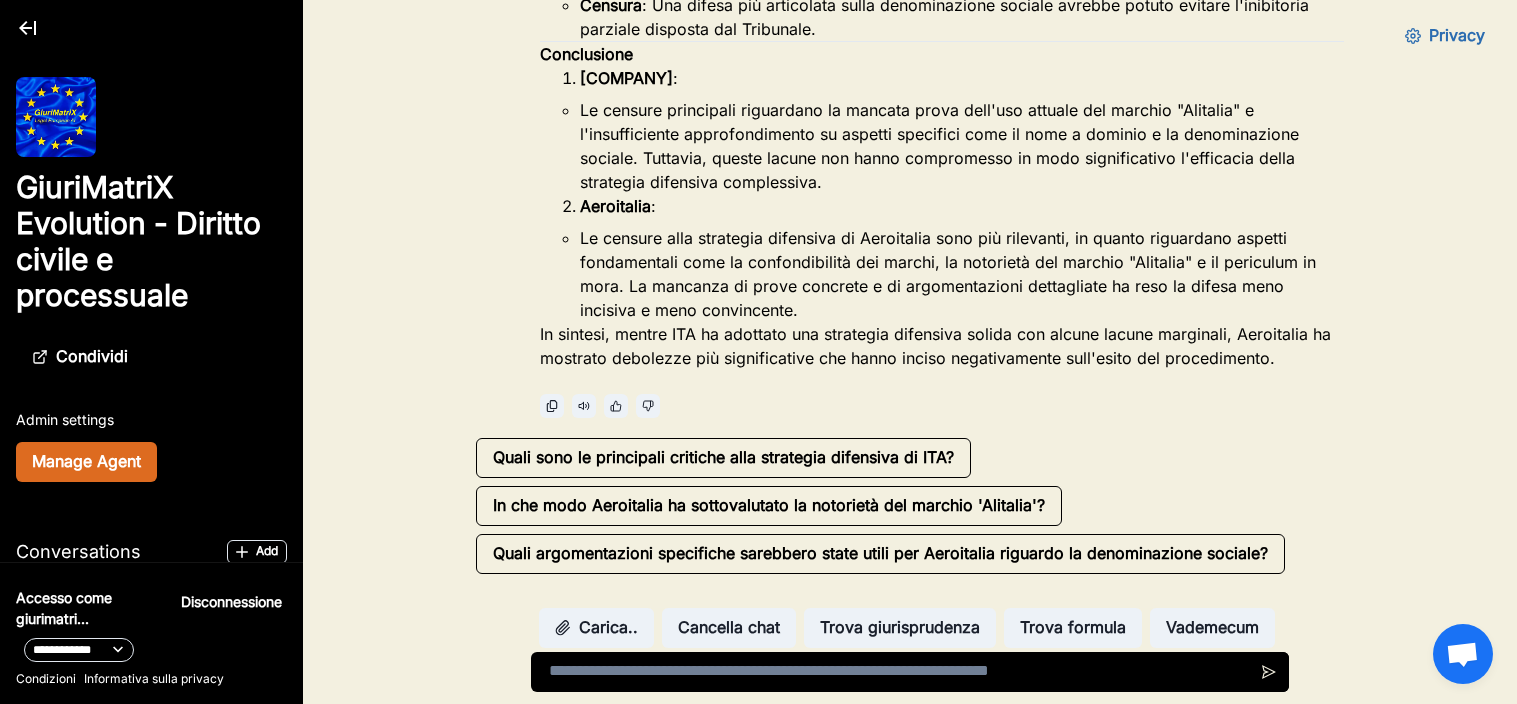 scroll, scrollTop: 6826, scrollLeft: 0, axis: vertical 